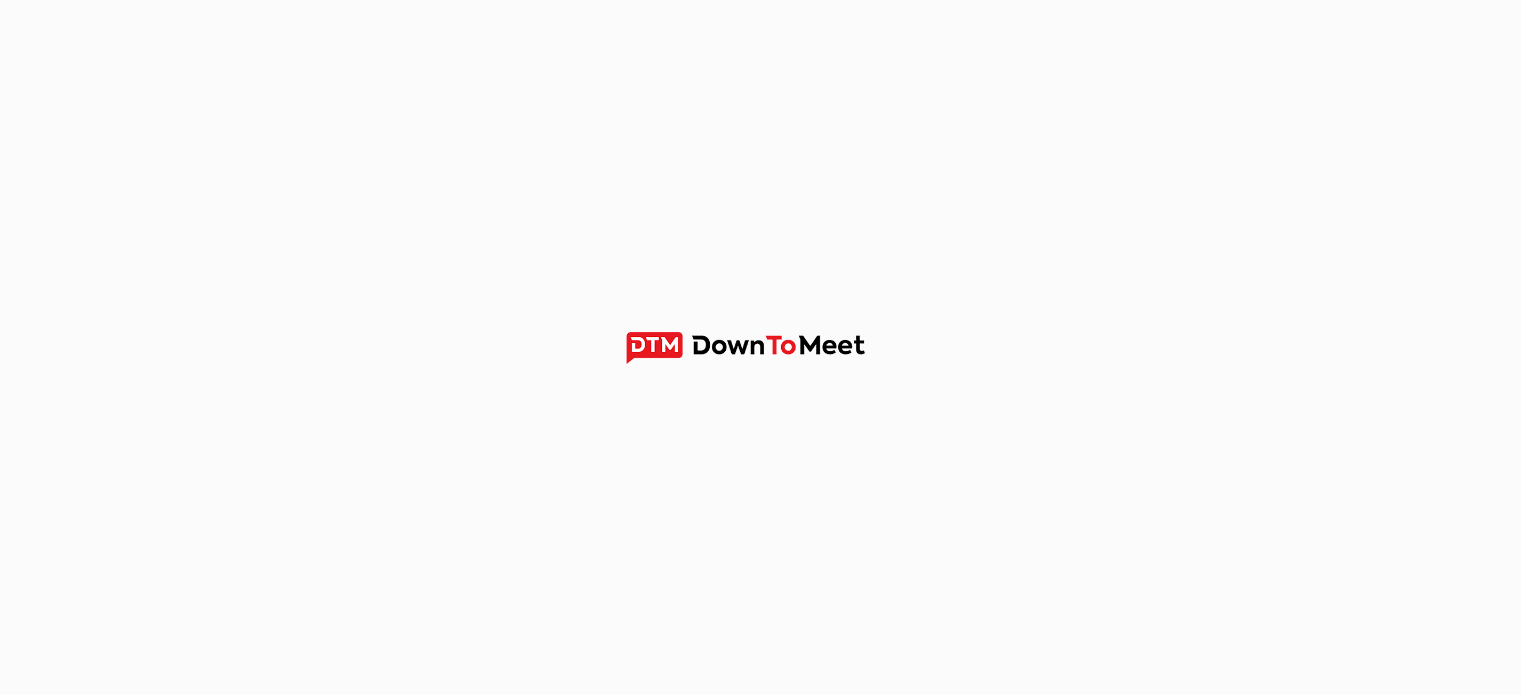 scroll, scrollTop: 0, scrollLeft: 0, axis: both 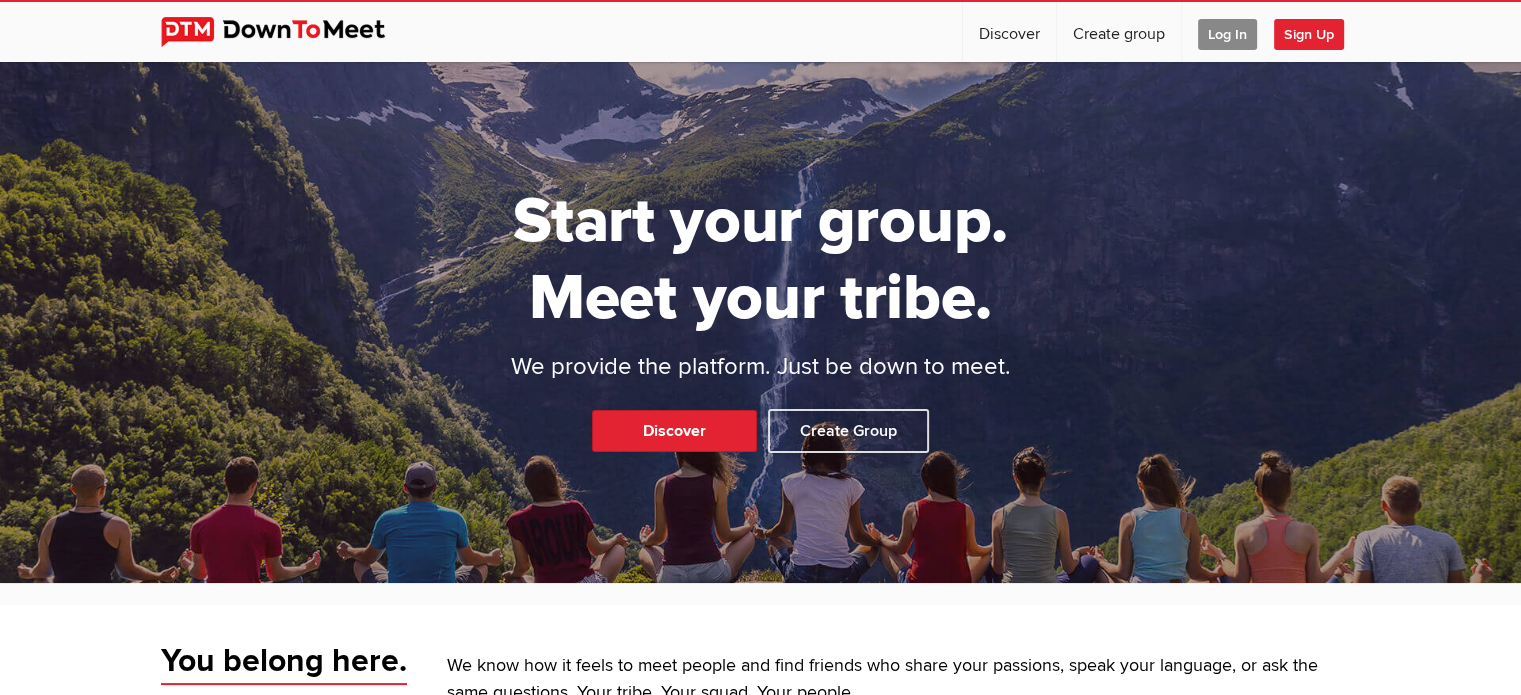 click on "Log In" 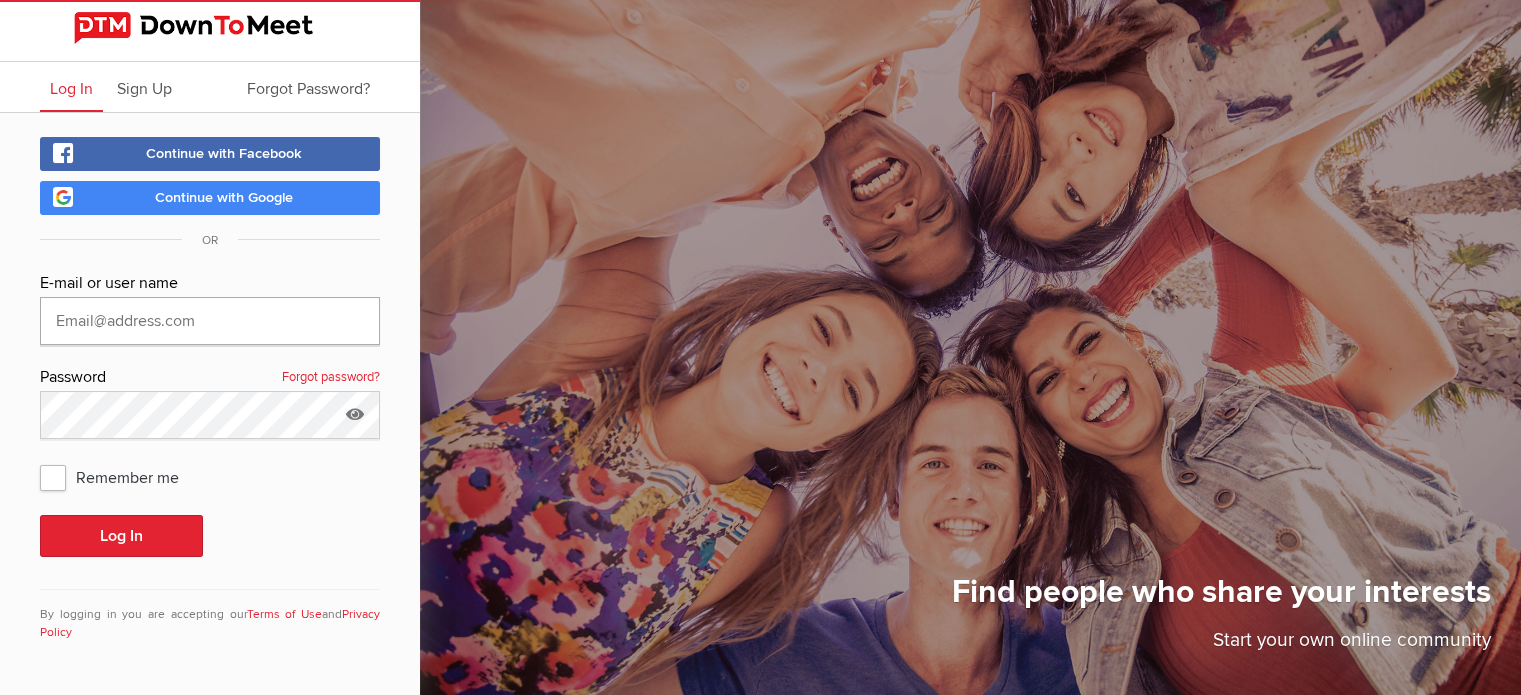 type on "srsupertrap" 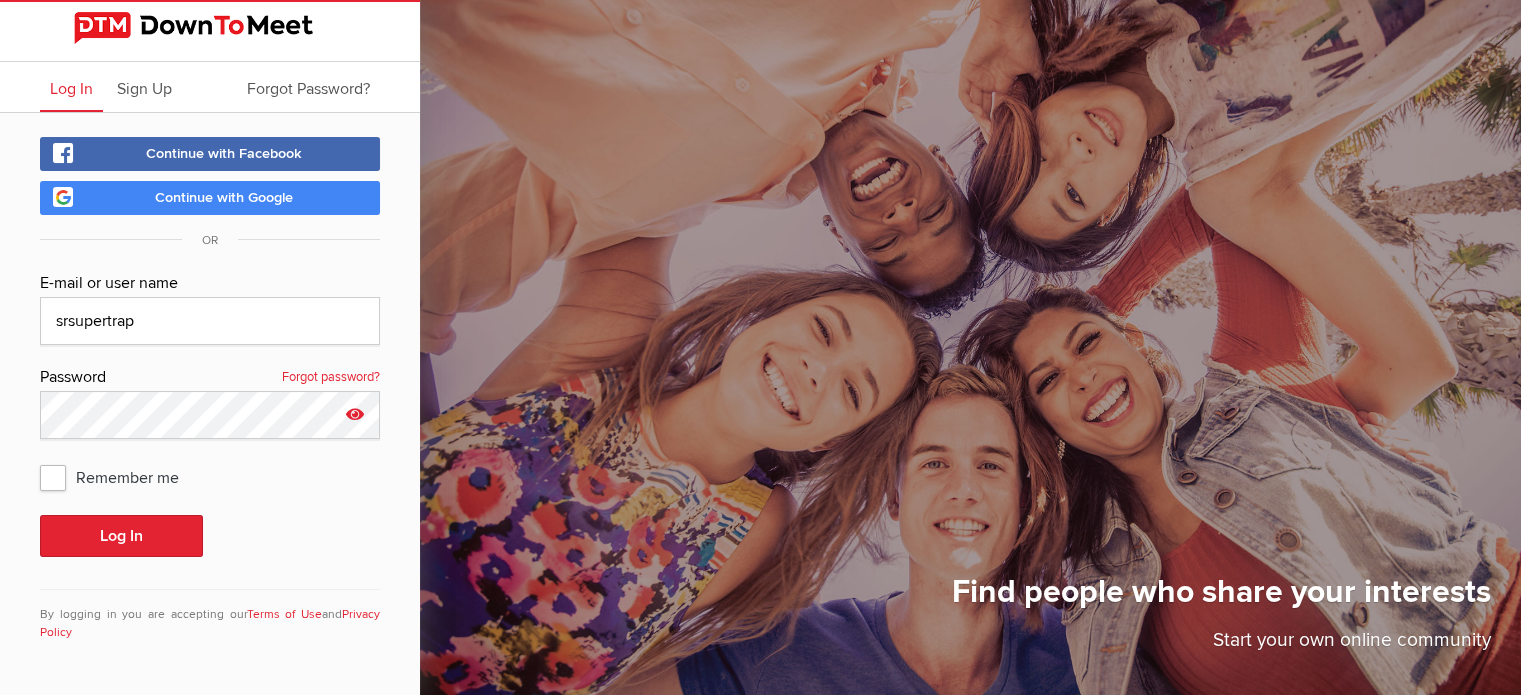 click 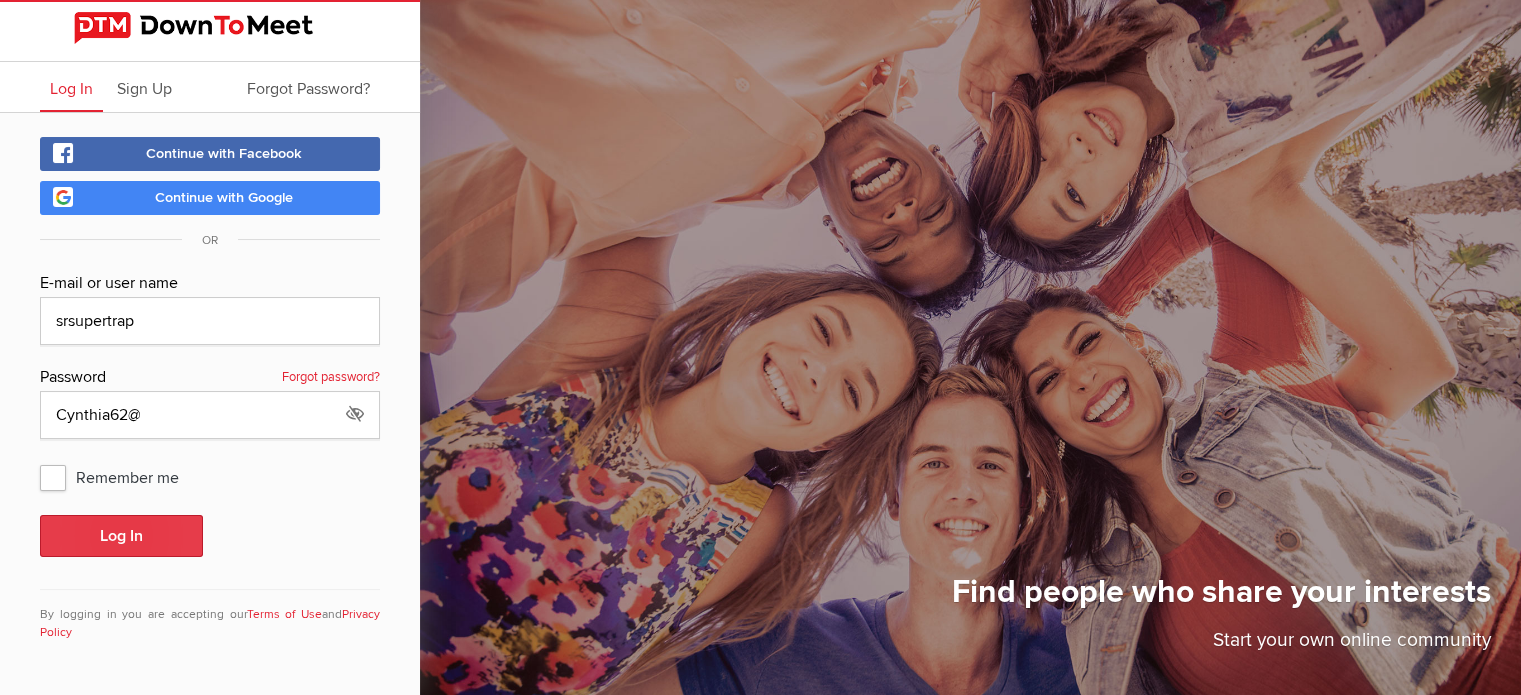 click on "Log In" 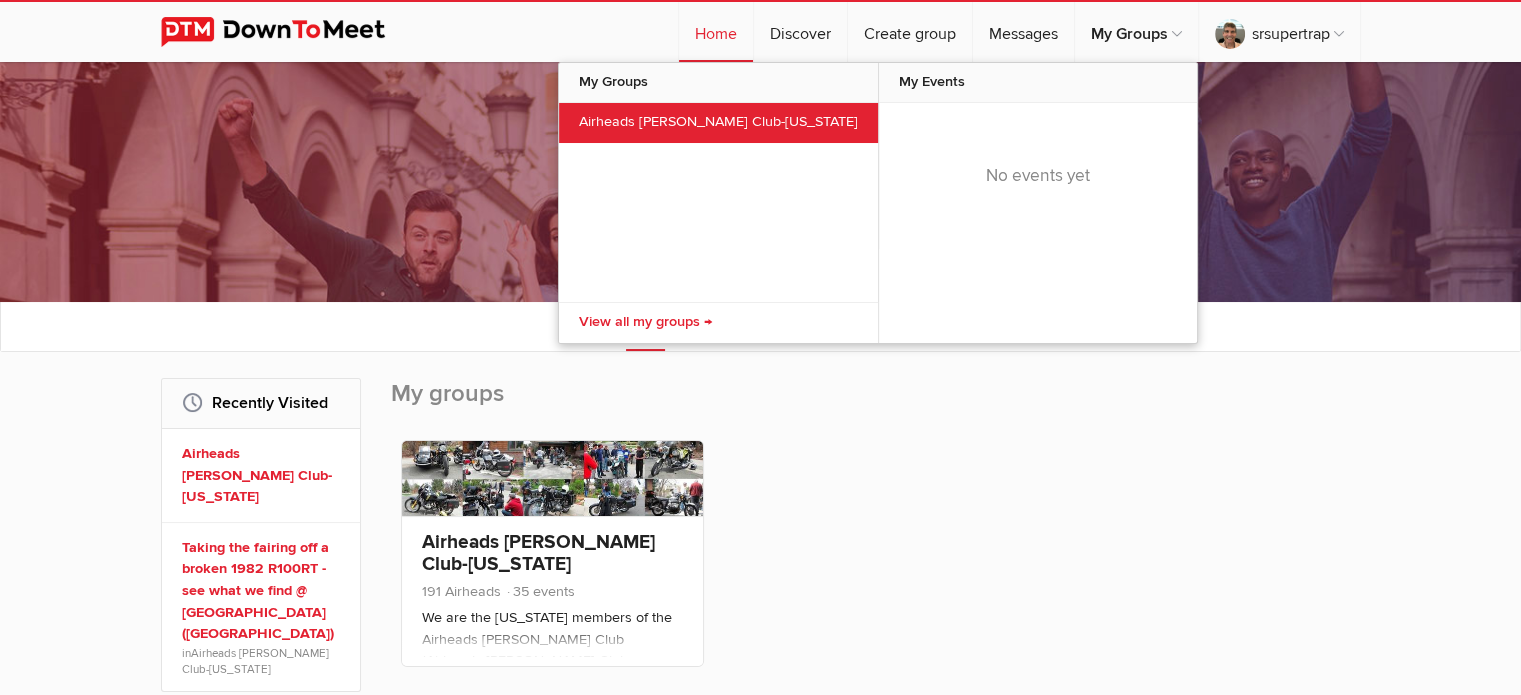 click on "Airheads [PERSON_NAME] Club-[US_STATE]" 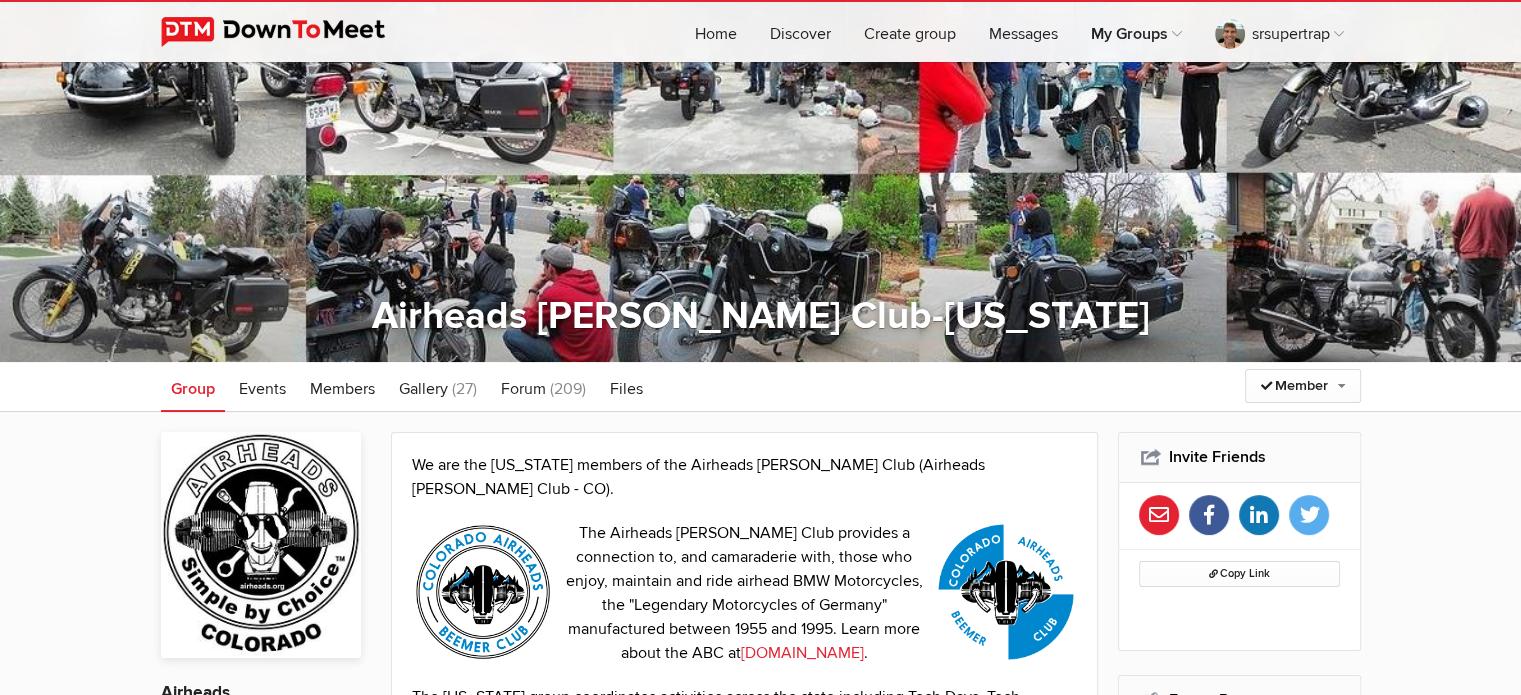 scroll, scrollTop: 0, scrollLeft: 0, axis: both 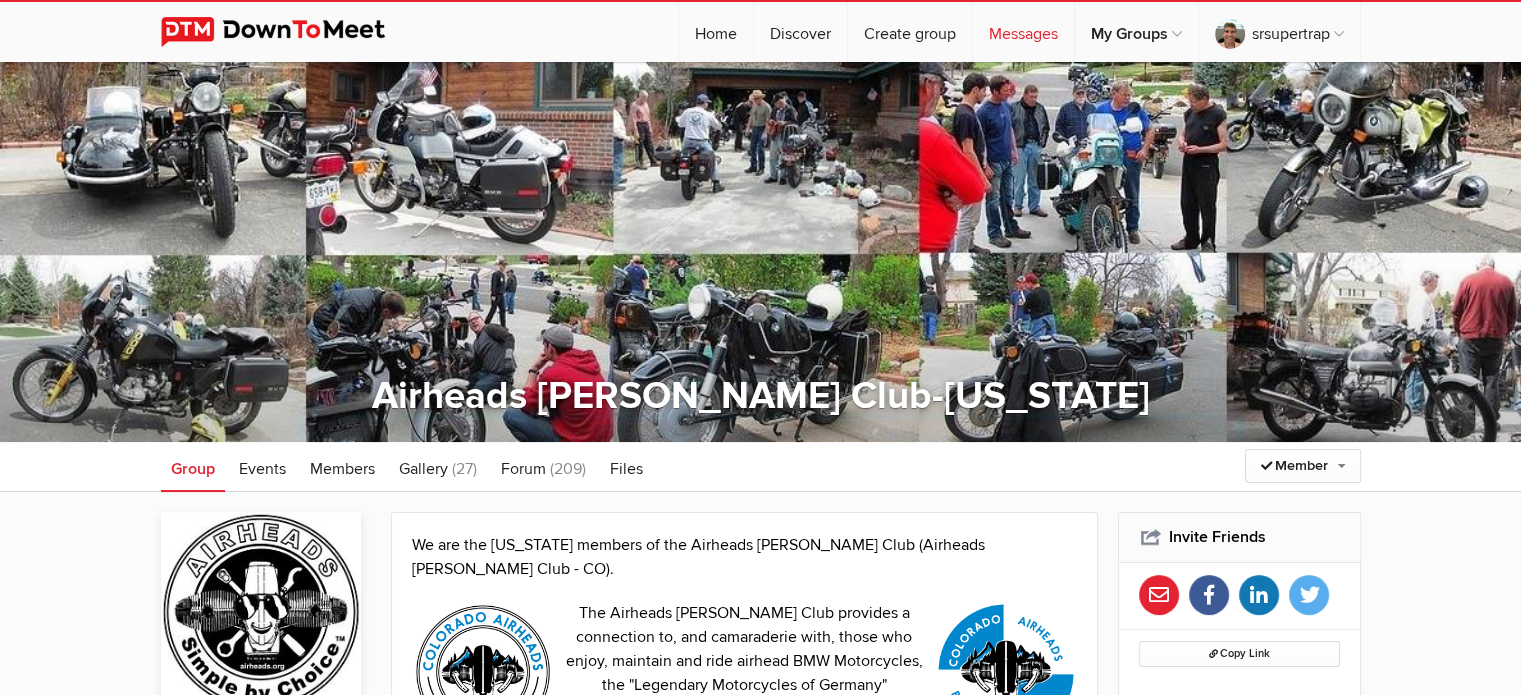click on "Messages" 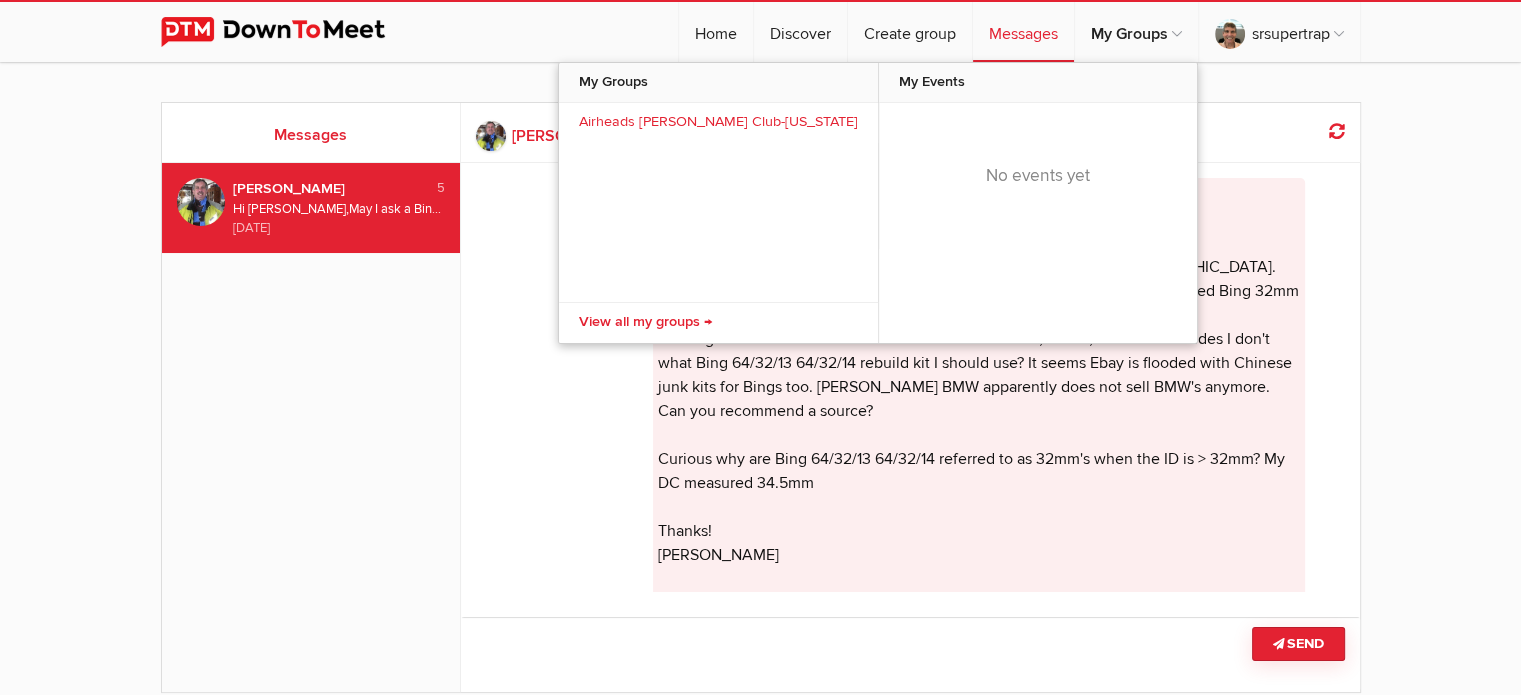 scroll, scrollTop: 636, scrollLeft: 0, axis: vertical 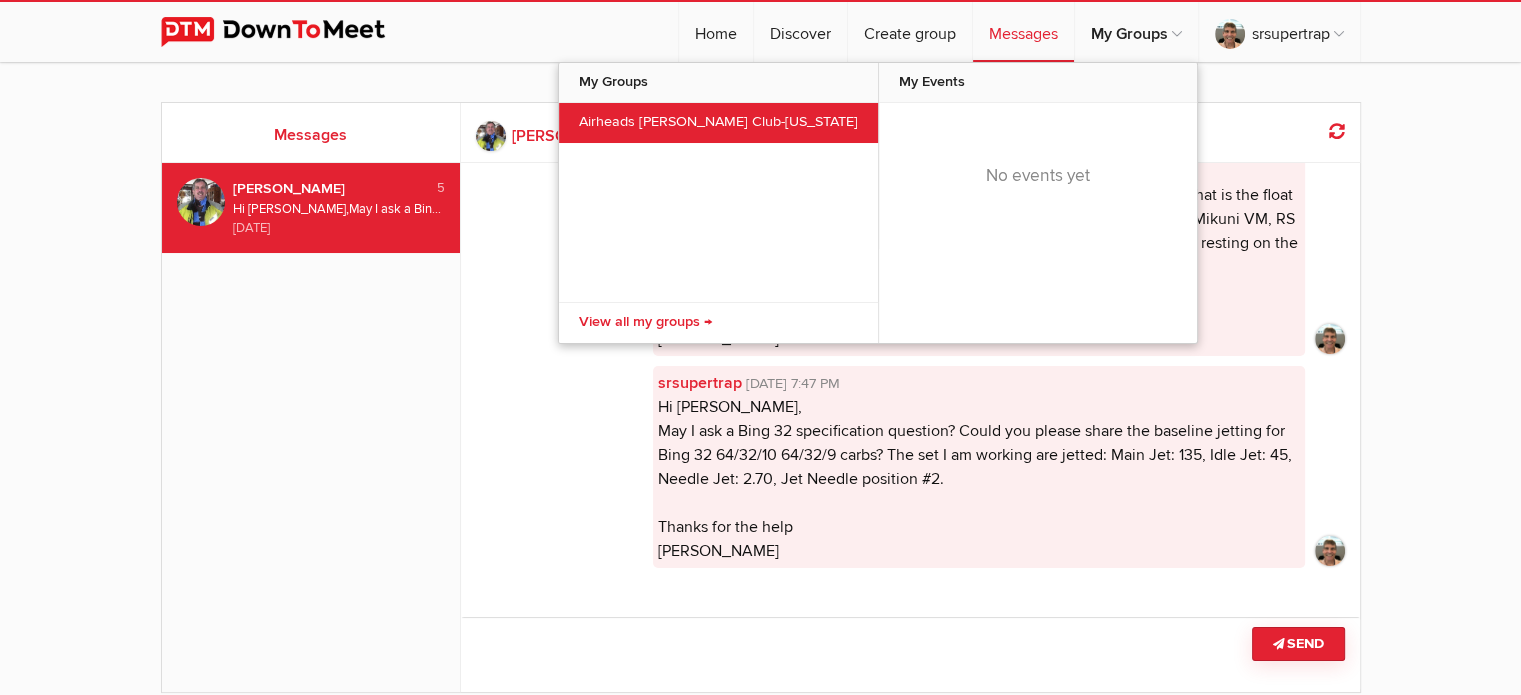 click on "Airheads [PERSON_NAME] Club-[US_STATE]" 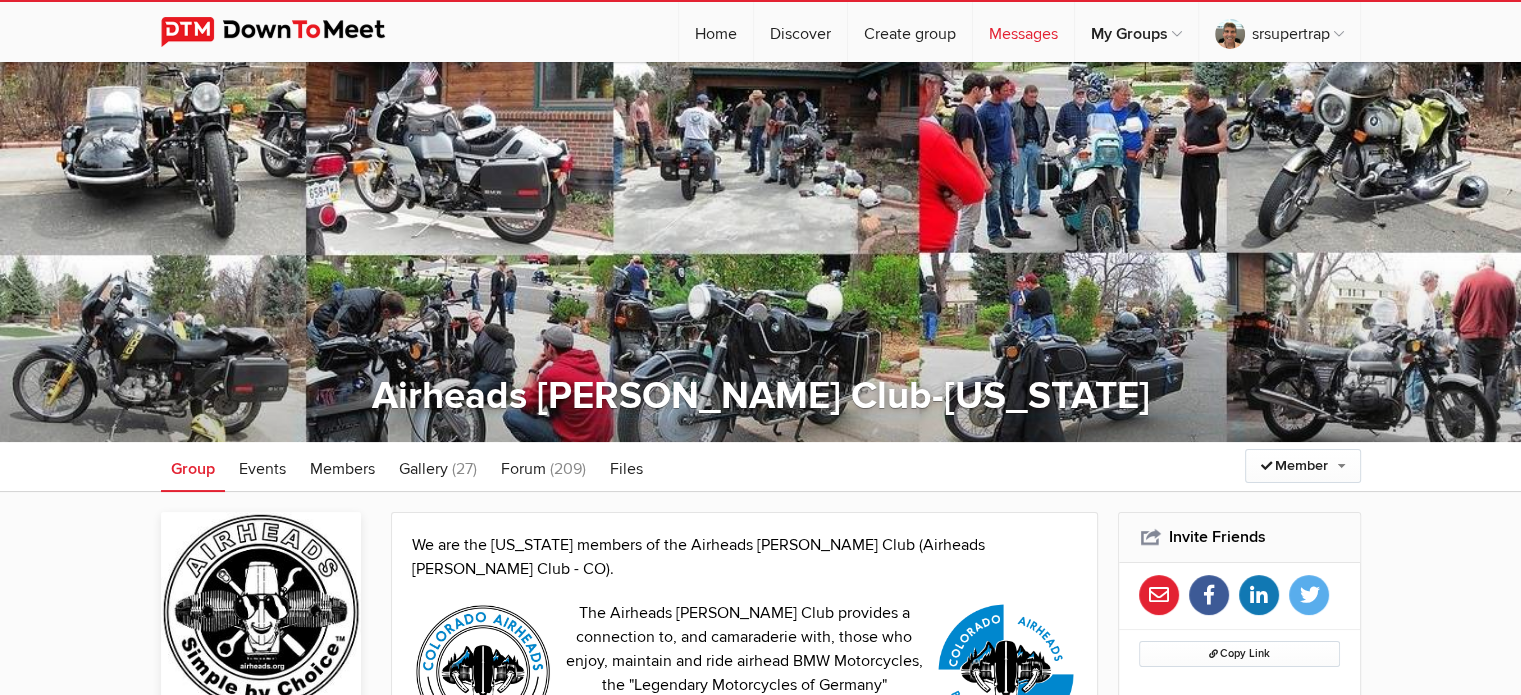 click on "Messages" 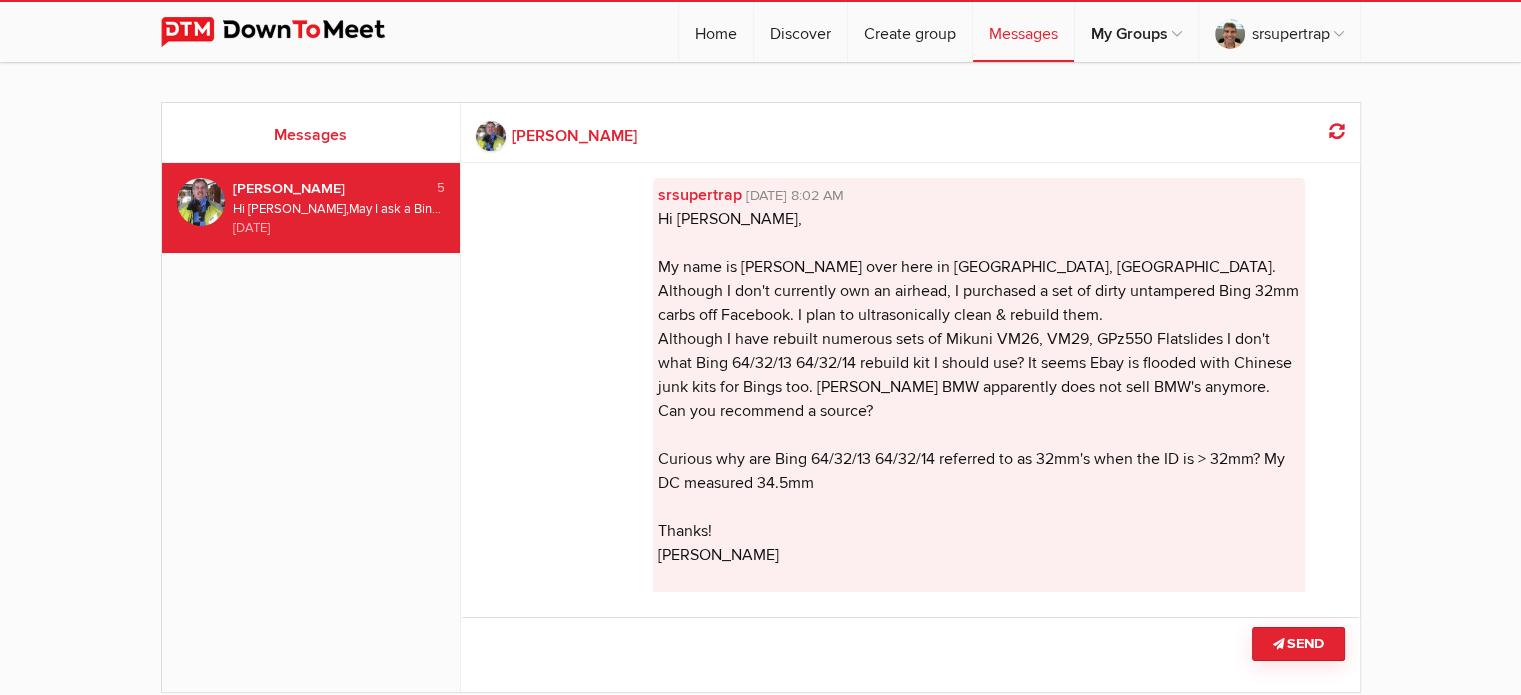 scroll, scrollTop: 636, scrollLeft: 0, axis: vertical 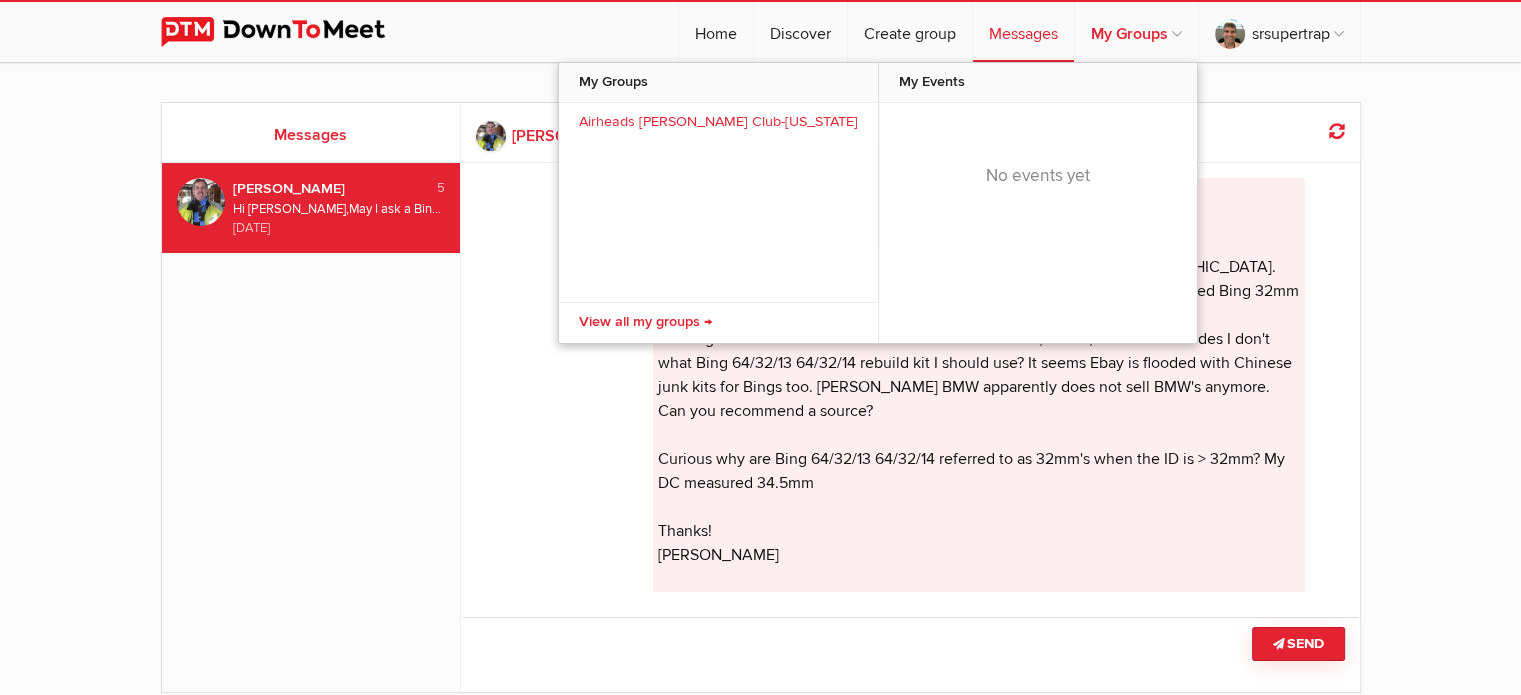 click on "My Groups" 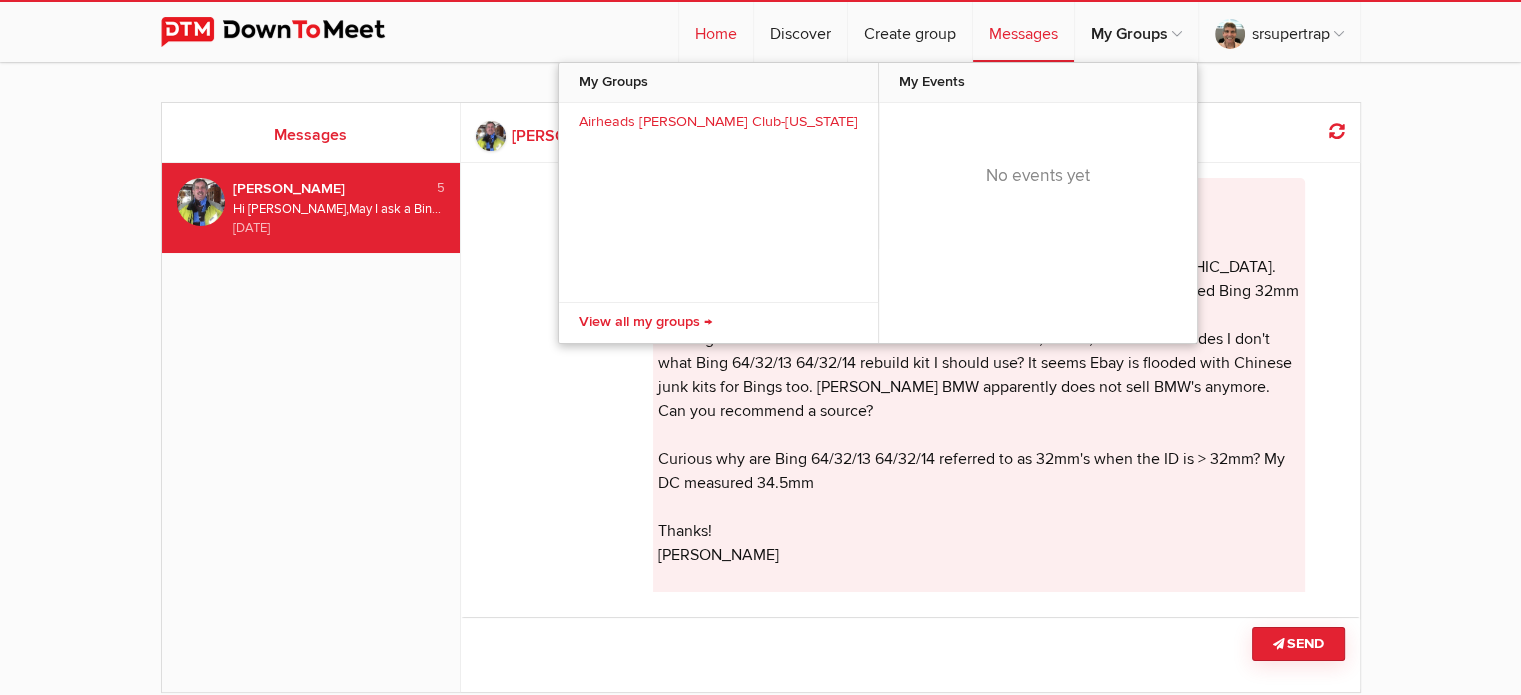 click on "Home" 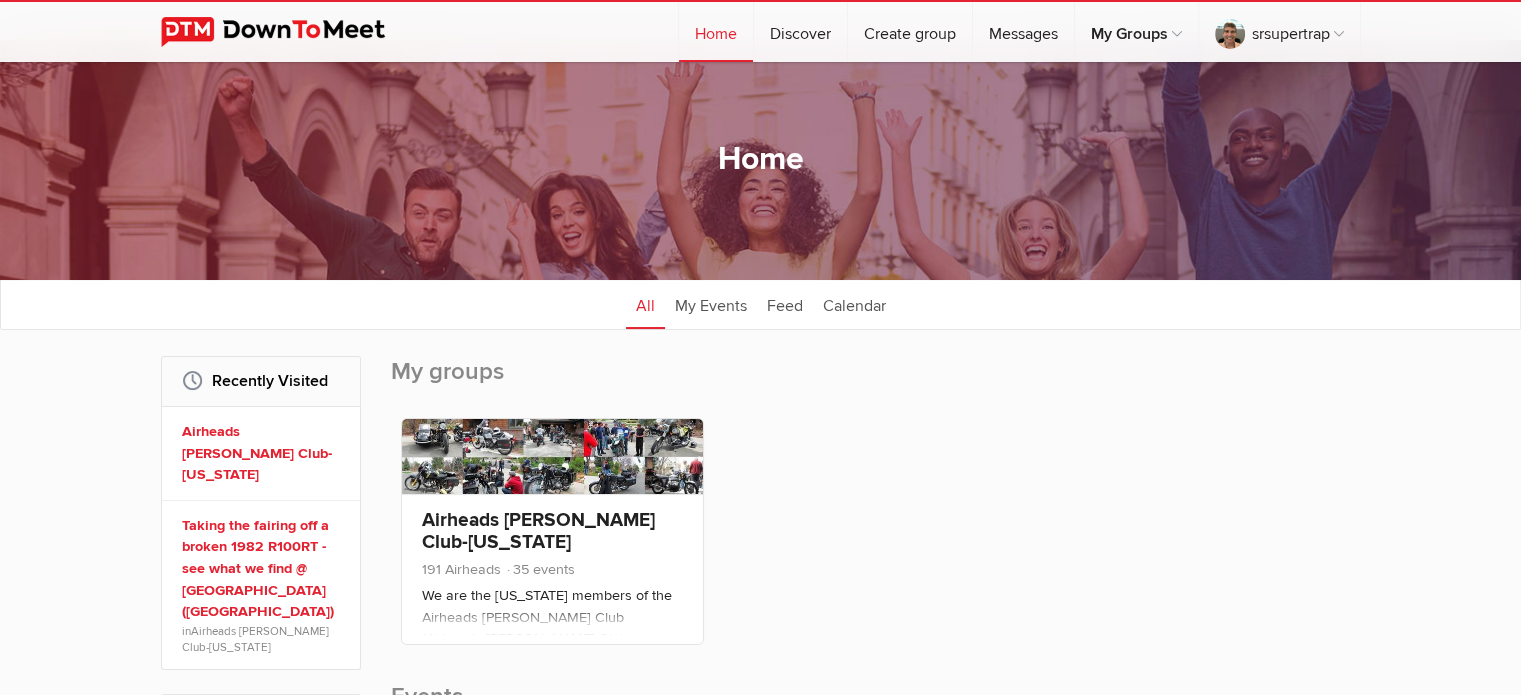 scroll, scrollTop: 0, scrollLeft: 0, axis: both 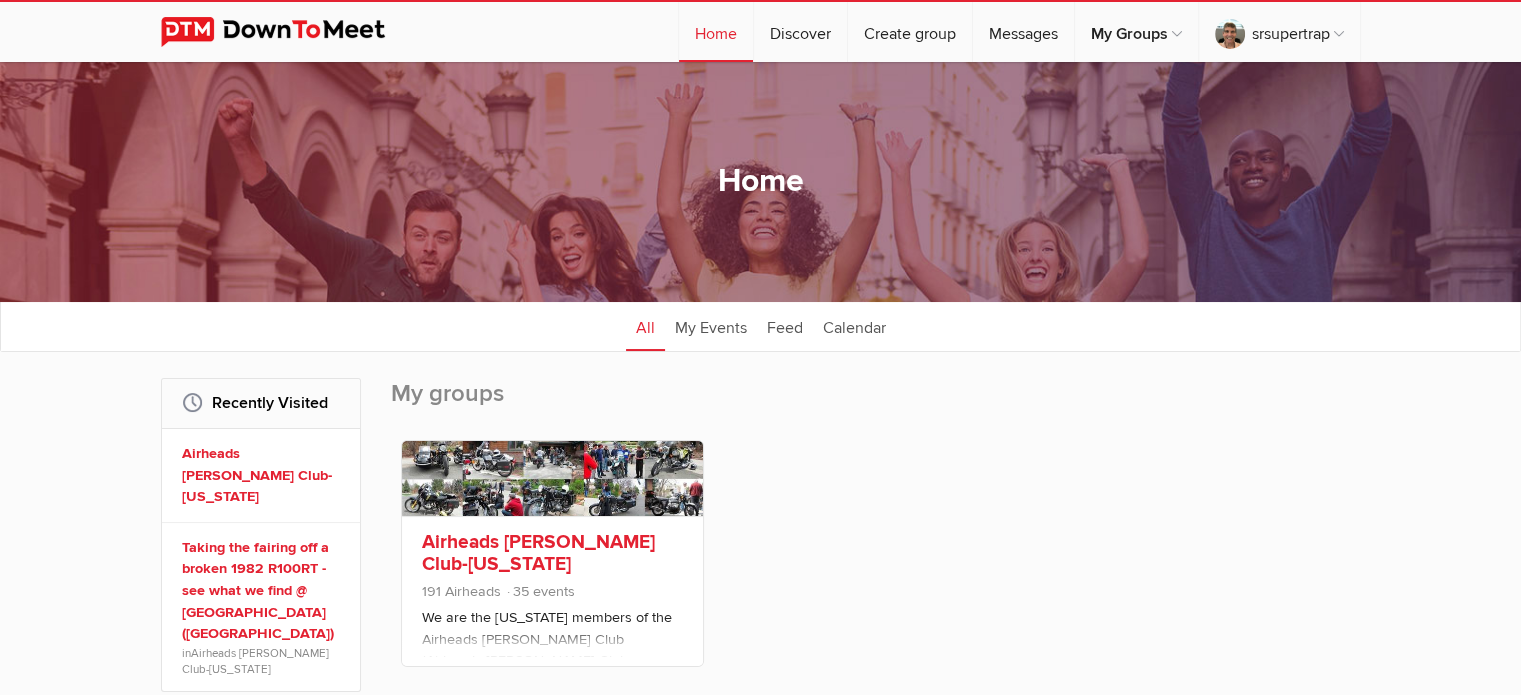 click on "Airheads [PERSON_NAME] Club-[US_STATE]" 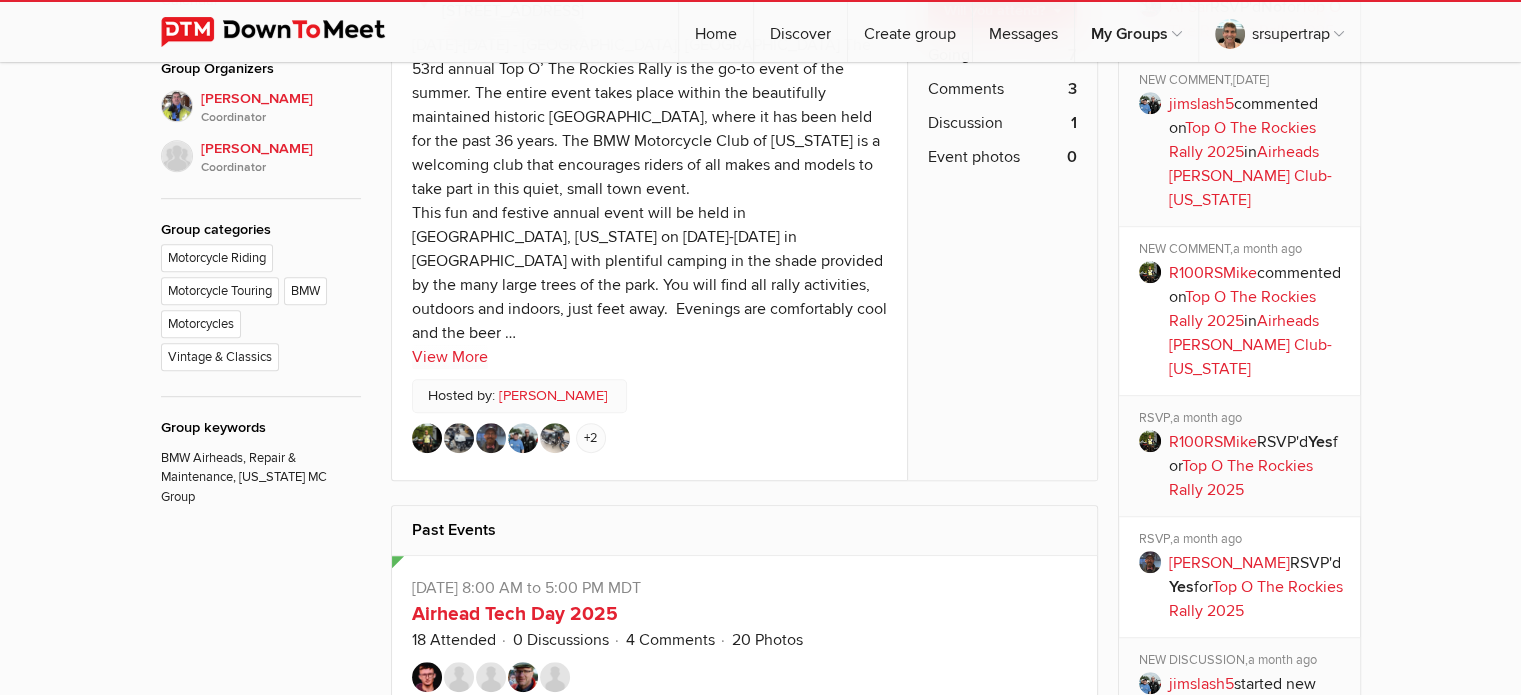 scroll, scrollTop: 931, scrollLeft: 0, axis: vertical 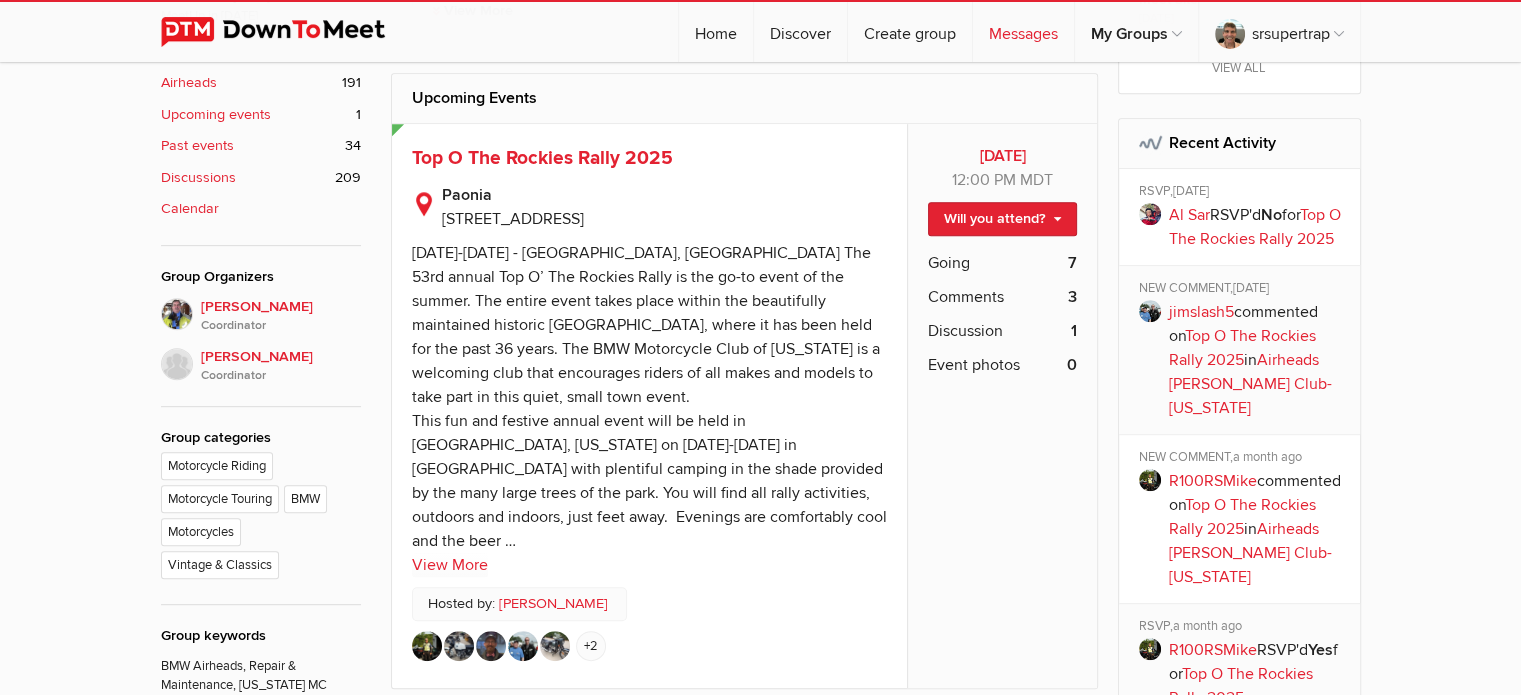 click on "Messages" 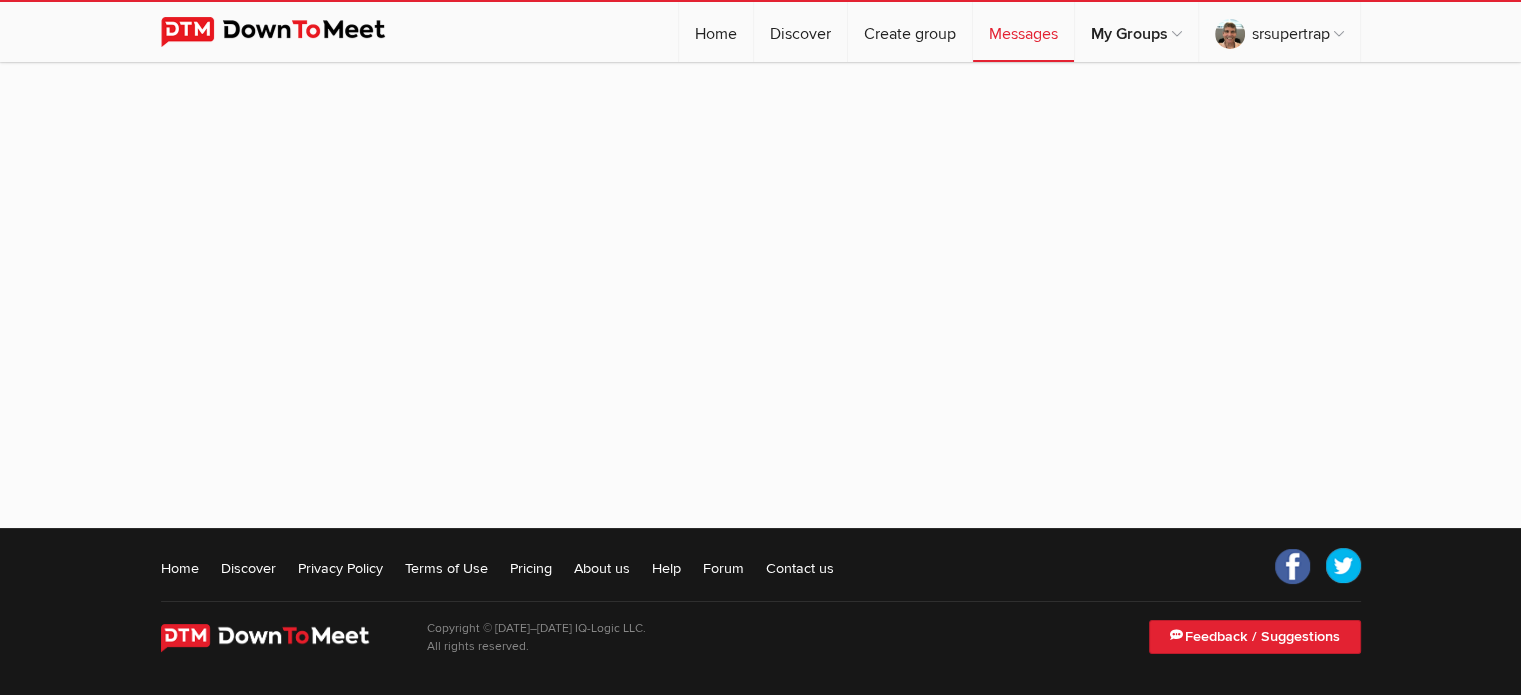 scroll, scrollTop: 245, scrollLeft: 0, axis: vertical 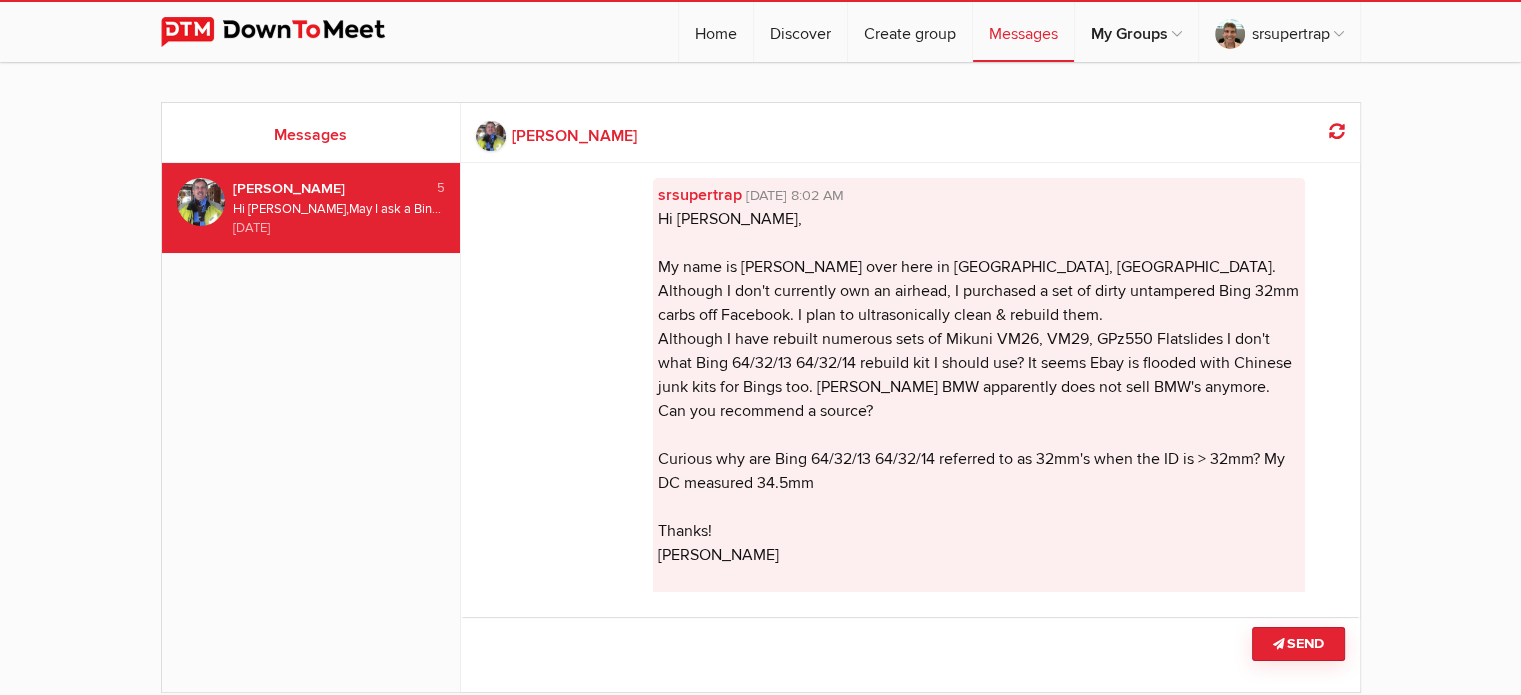 click on "Messages" 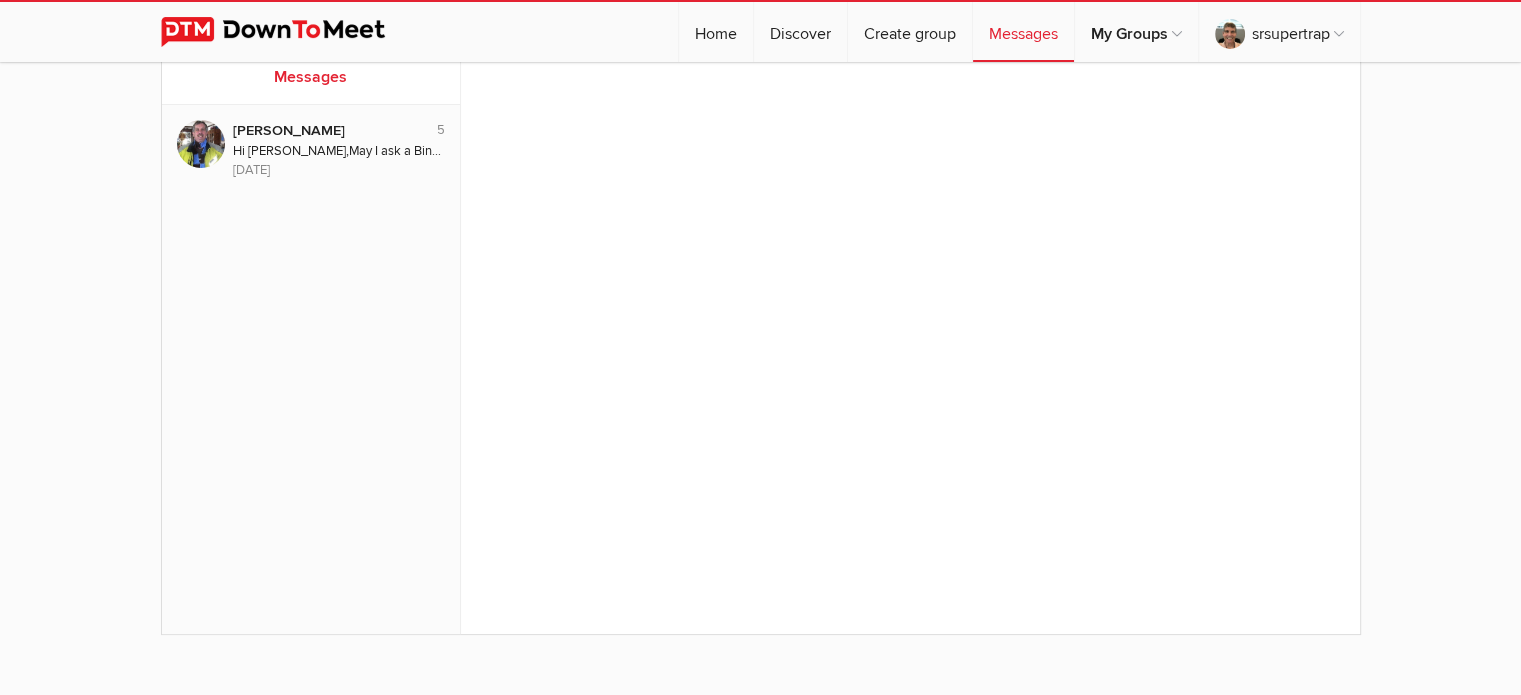 scroll, scrollTop: 0, scrollLeft: 0, axis: both 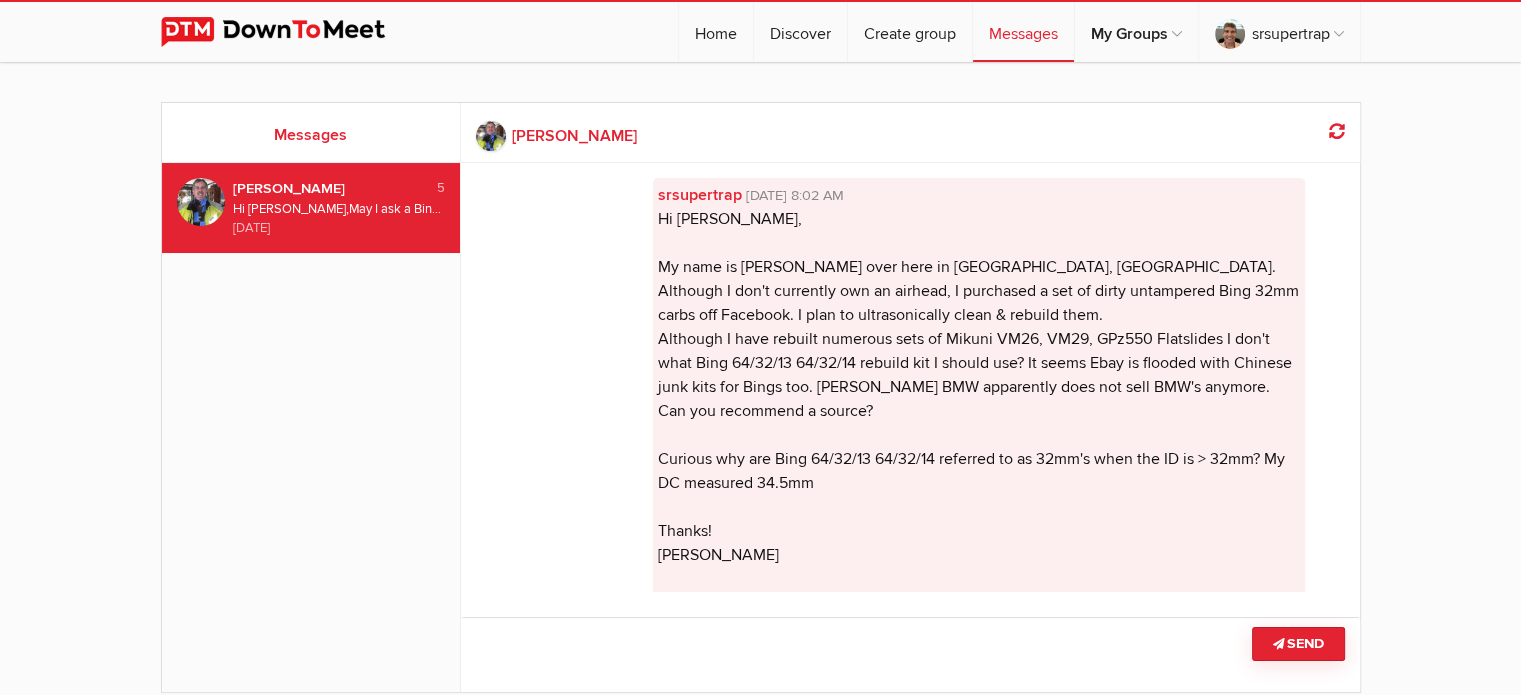 click on "[PERSON_NAME]" 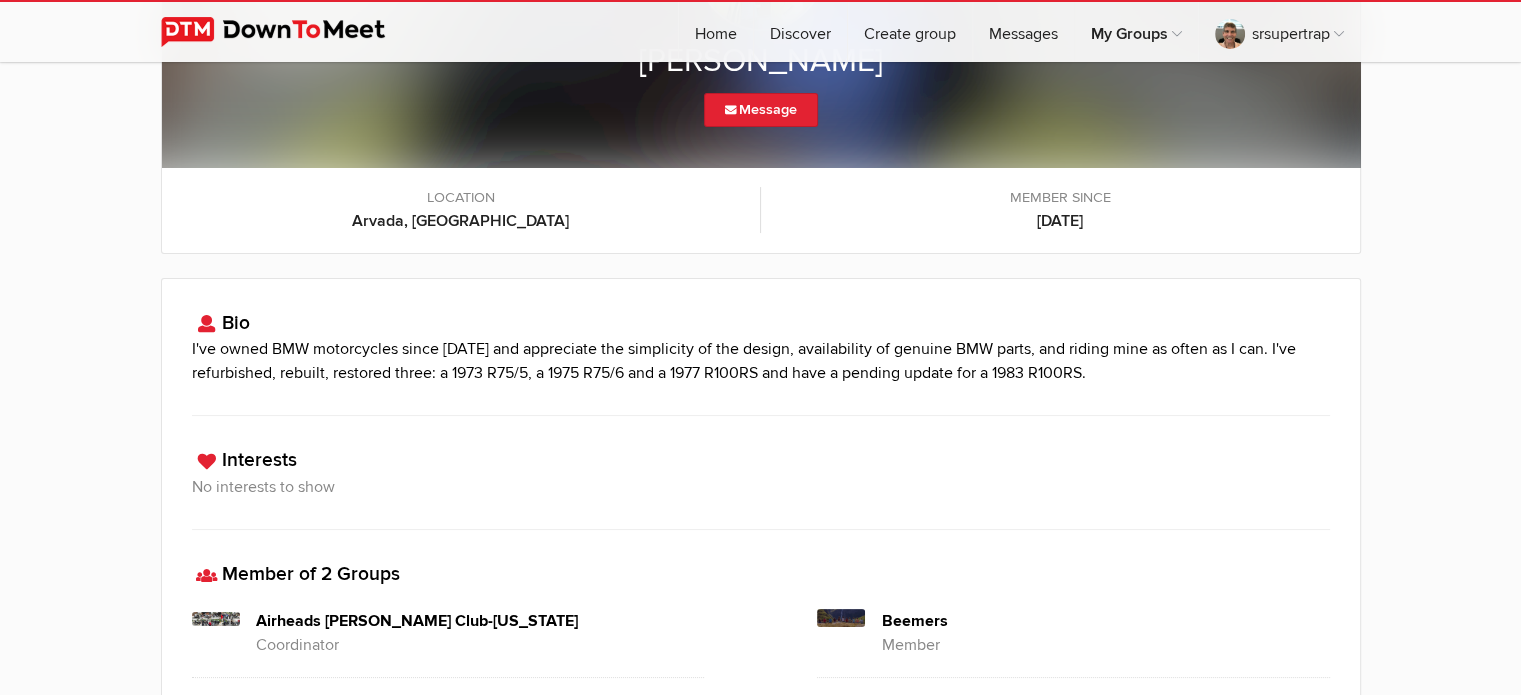 scroll, scrollTop: 0, scrollLeft: 0, axis: both 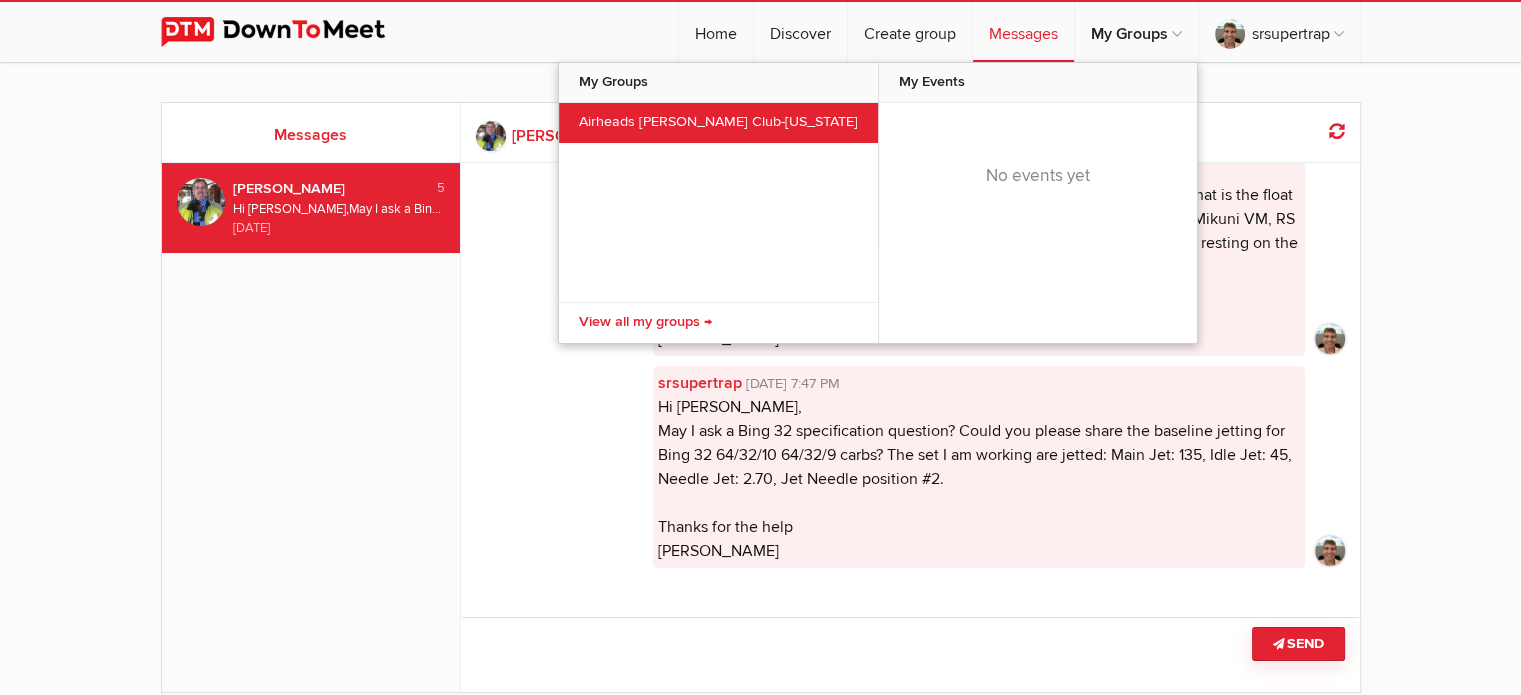 click on "Airheads Beemer Club-Colorado" 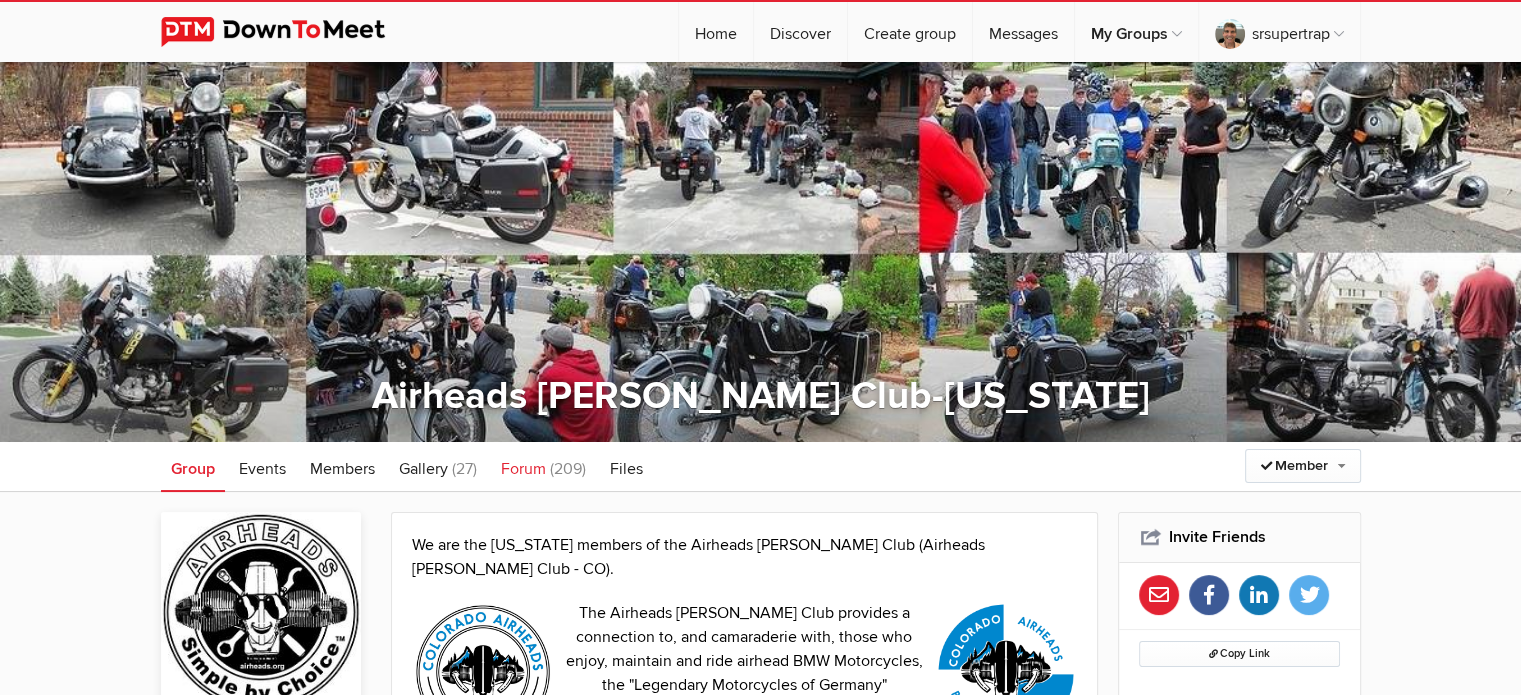click on "Forum" 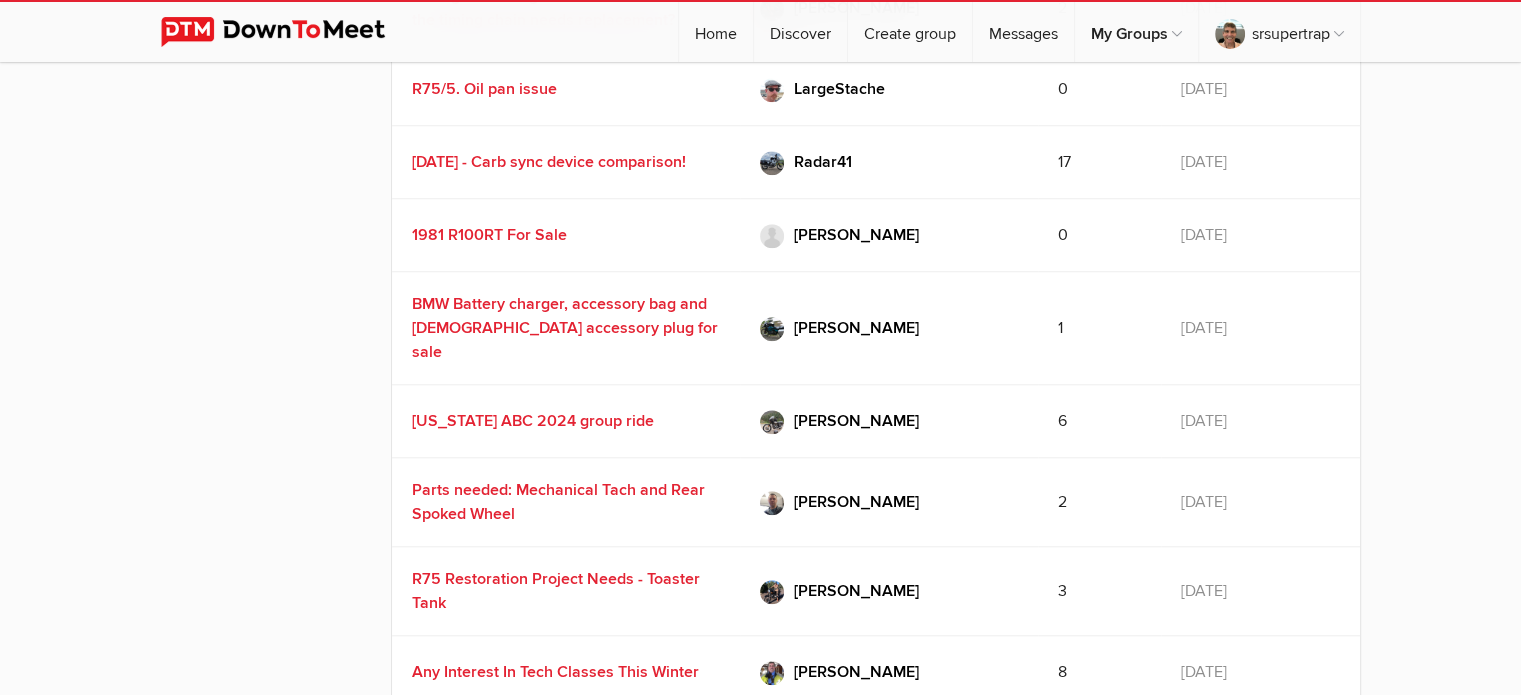 scroll, scrollTop: 1748, scrollLeft: 0, axis: vertical 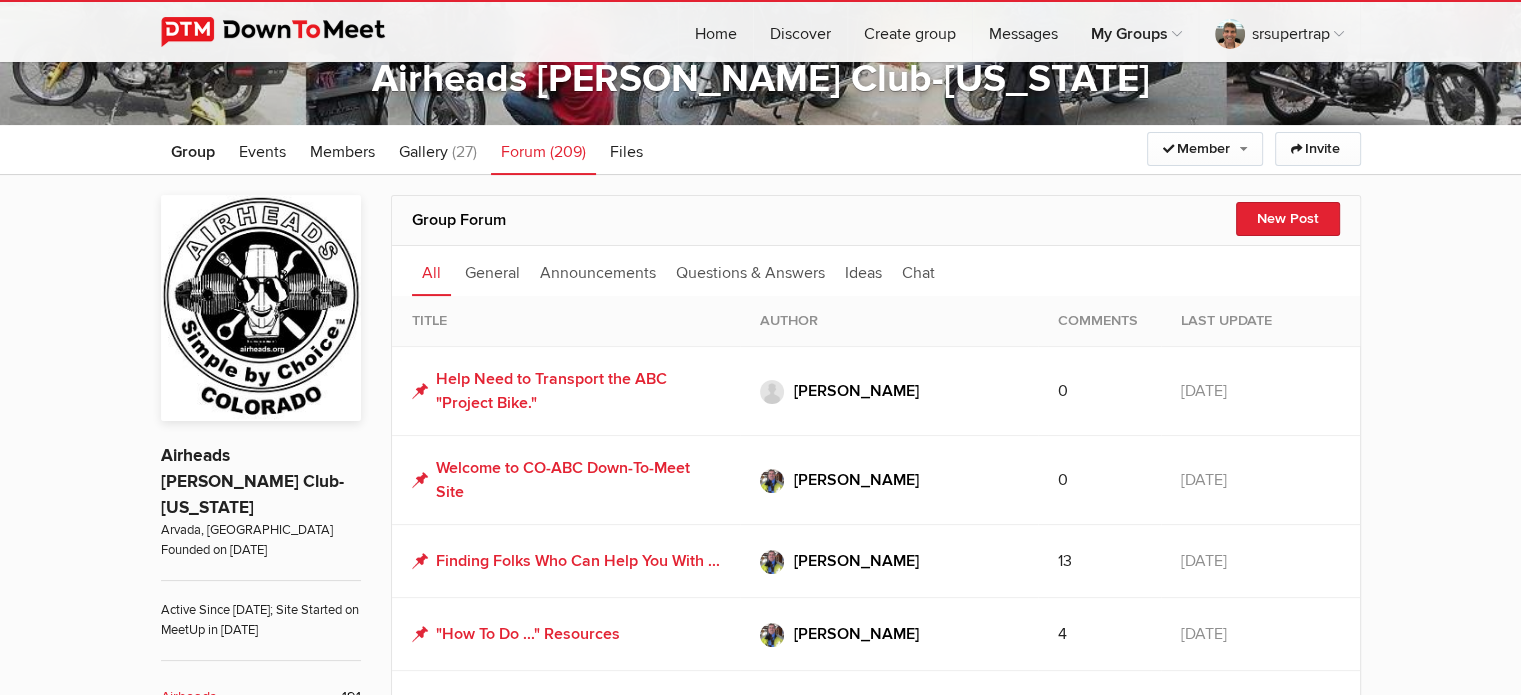 click on "Last Update" 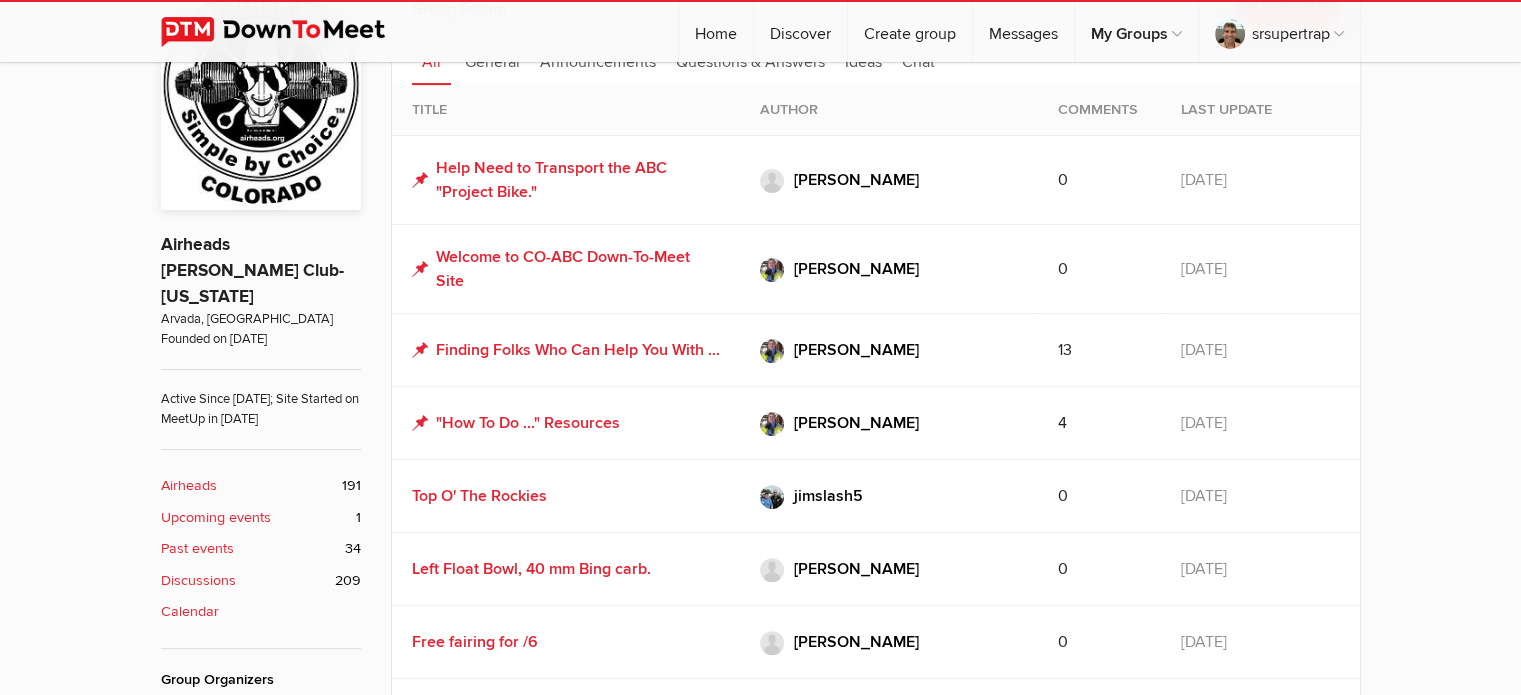 scroll, scrollTop: 630, scrollLeft: 0, axis: vertical 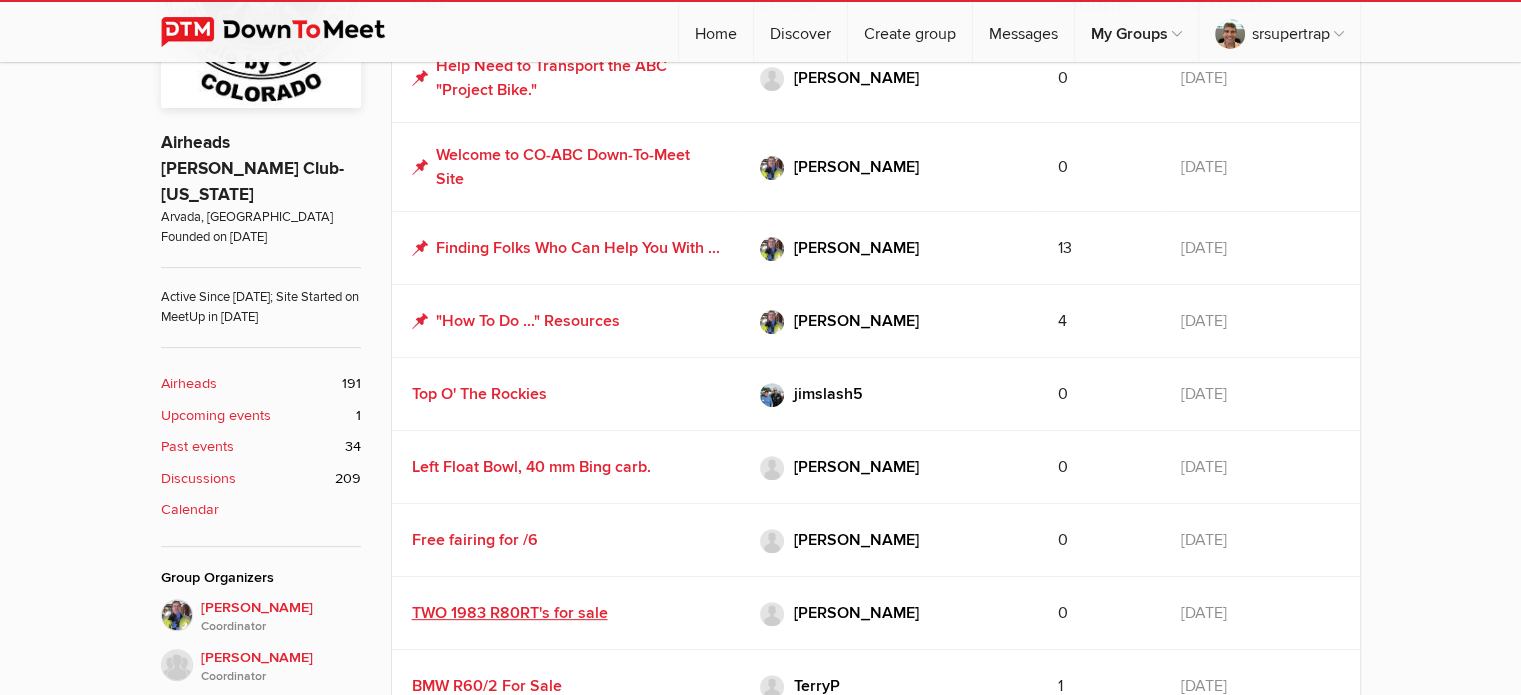 click on "TWO 1983 R80RT's for sale" 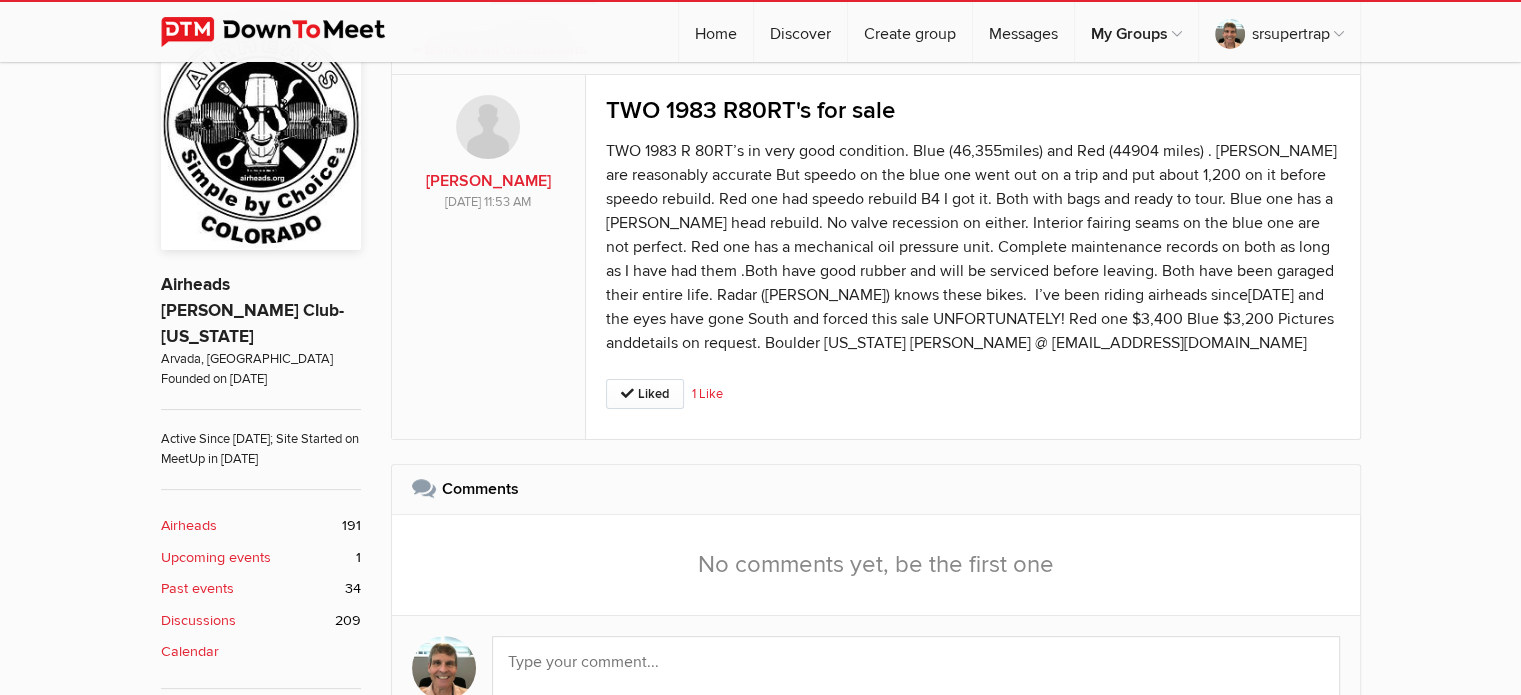 scroll, scrollTop: 355, scrollLeft: 0, axis: vertical 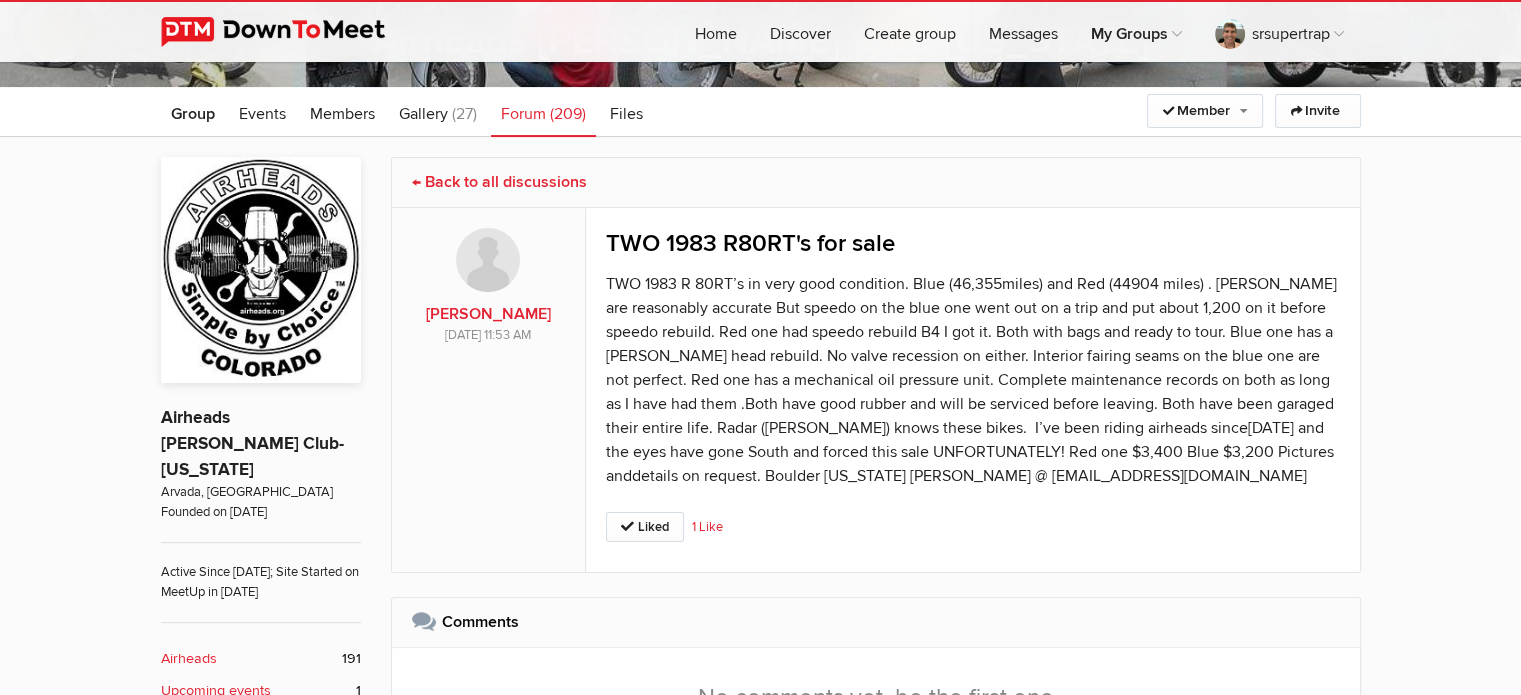 click on "← Back to all discussions" 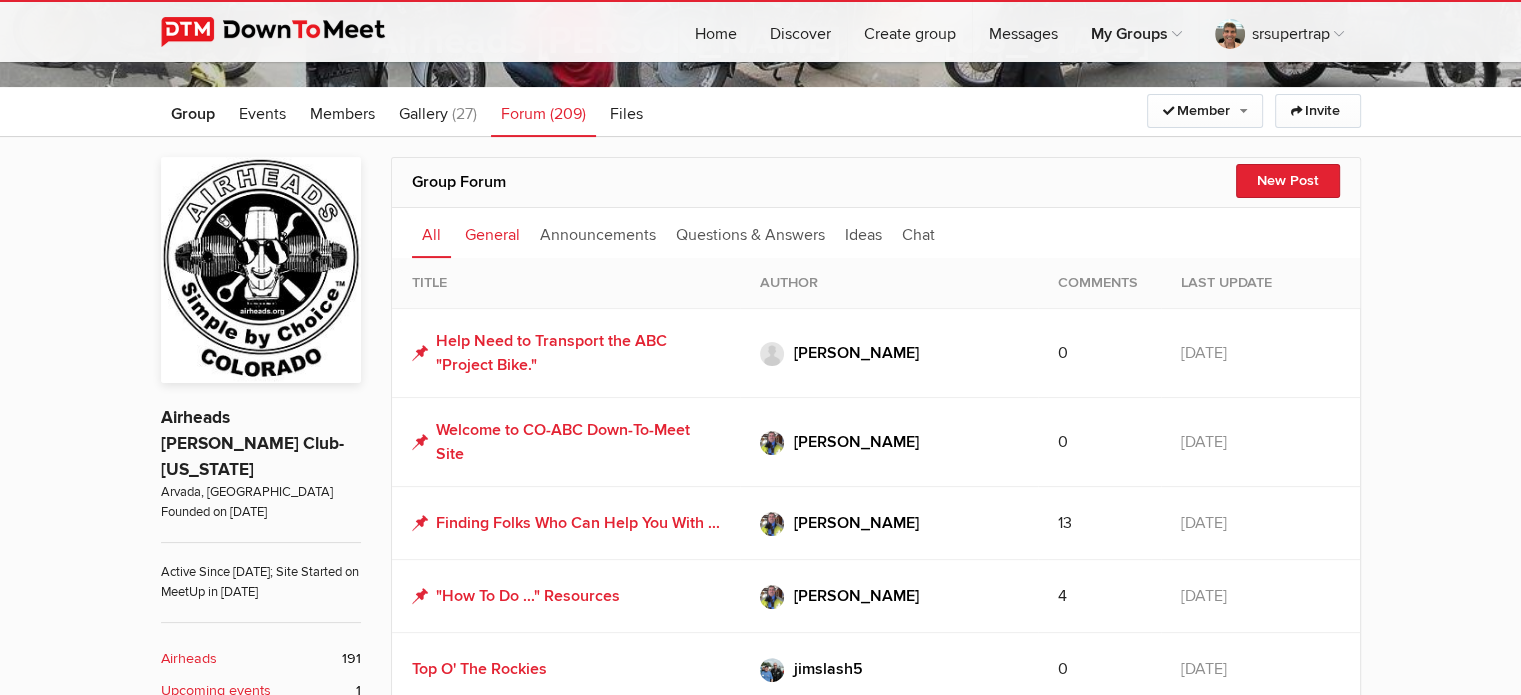 click on "General" 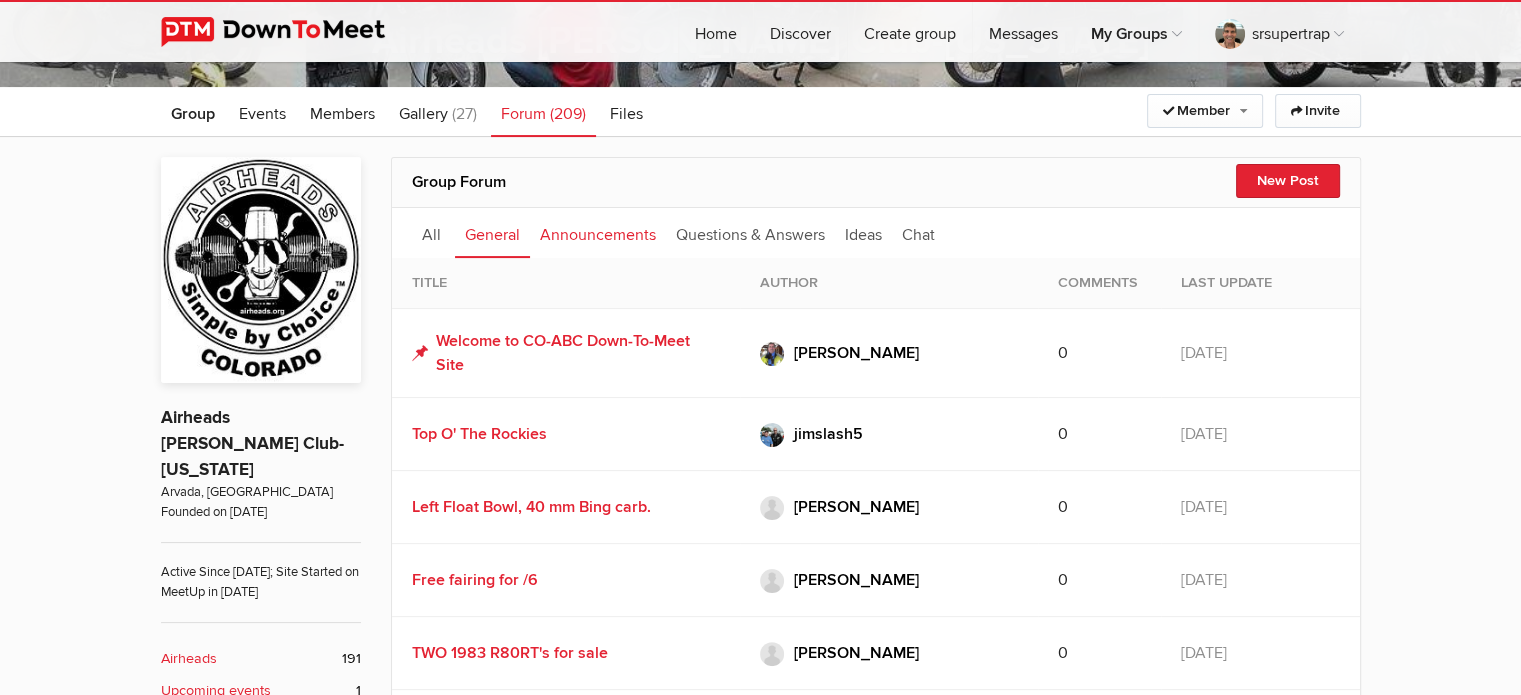 click on "Announcements" 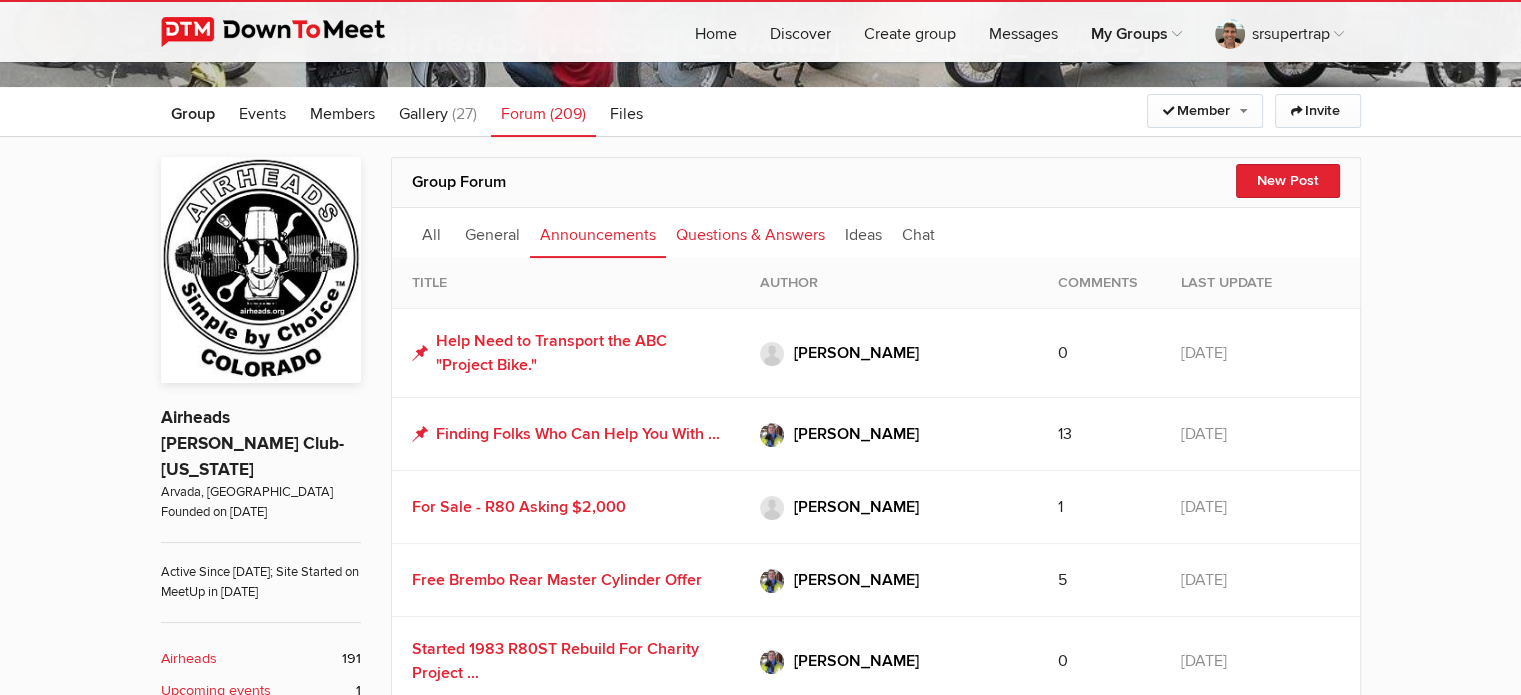click on "Questions & Answers" 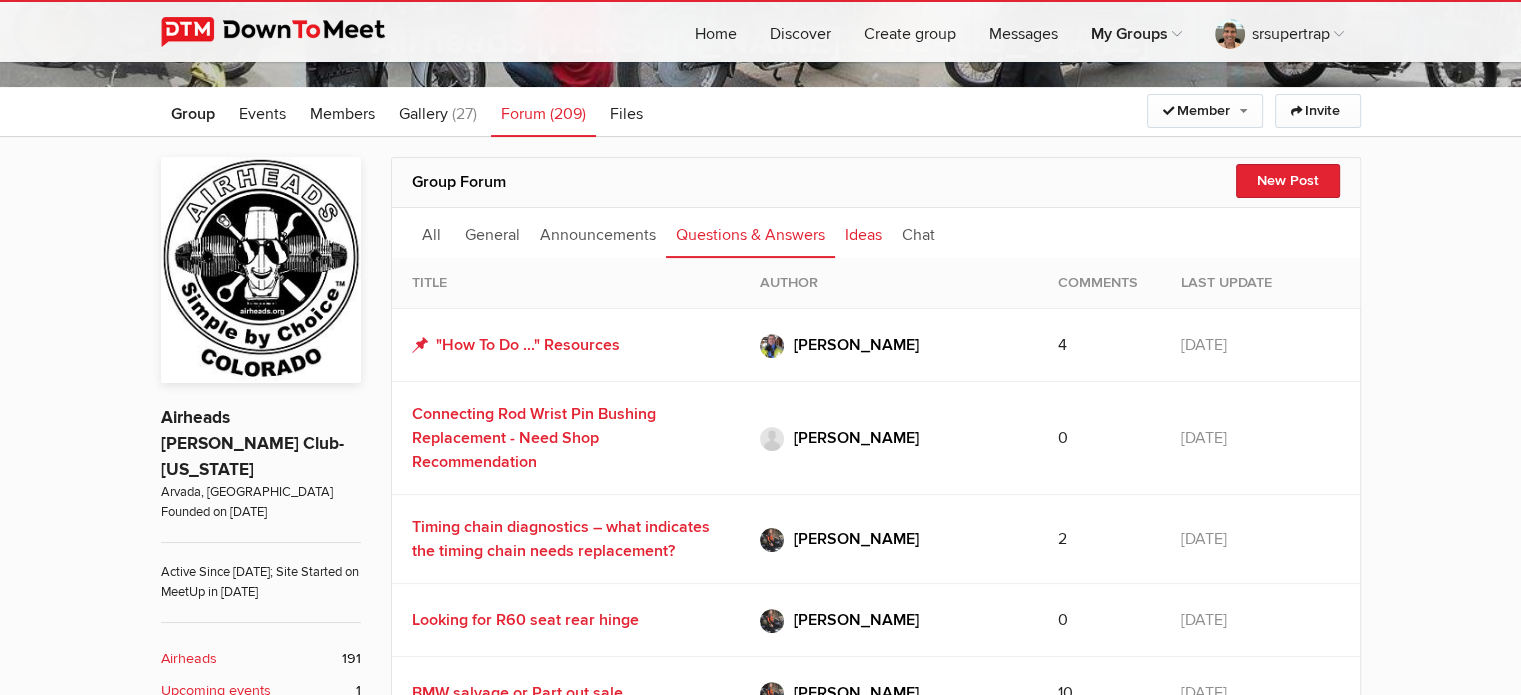 click on "Ideas" 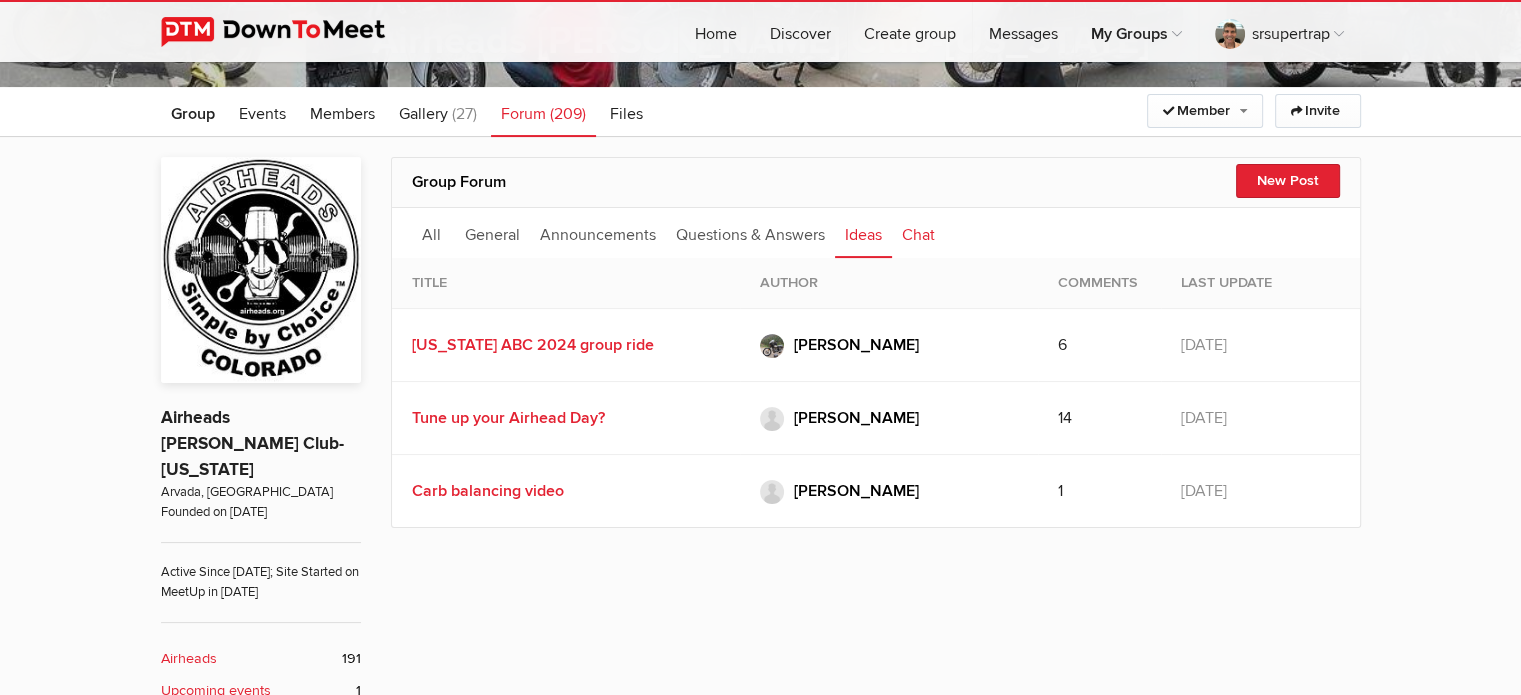 click on "Chat" 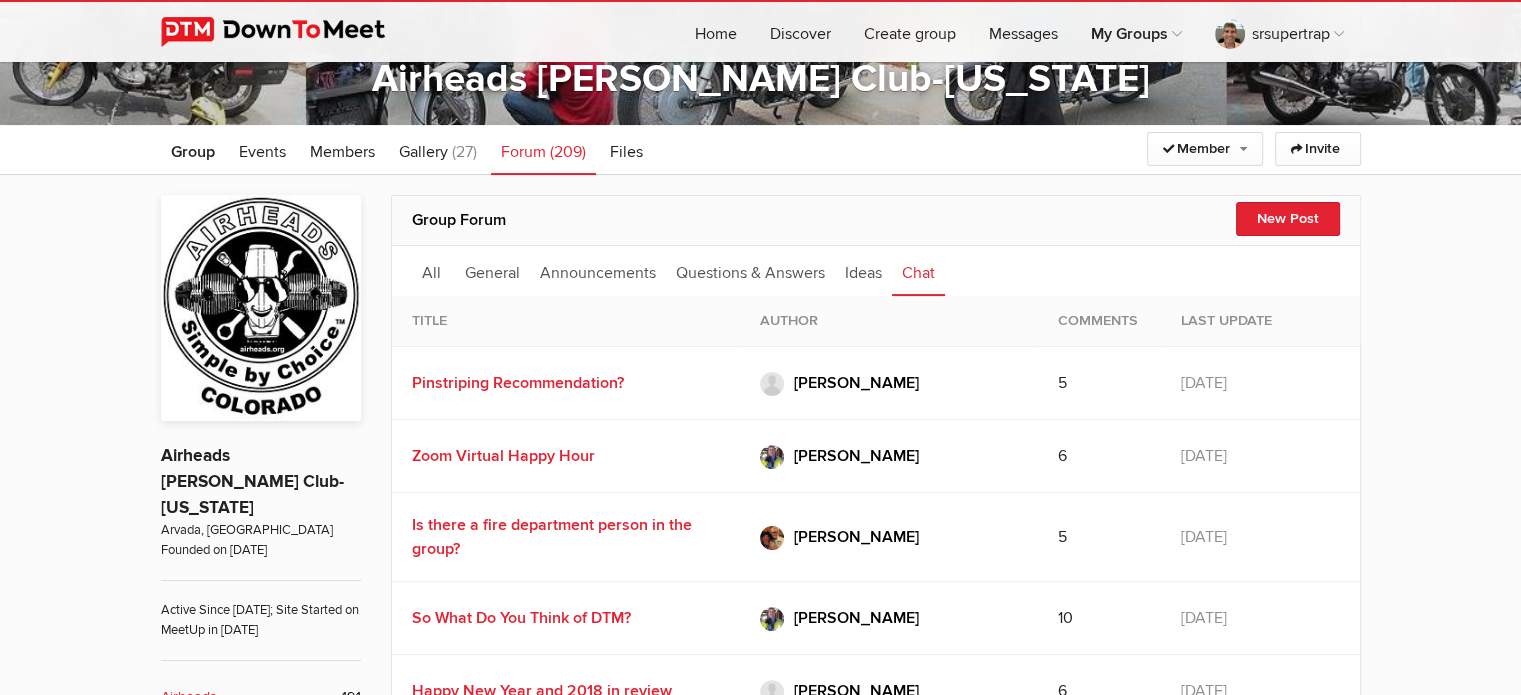 scroll, scrollTop: 176, scrollLeft: 0, axis: vertical 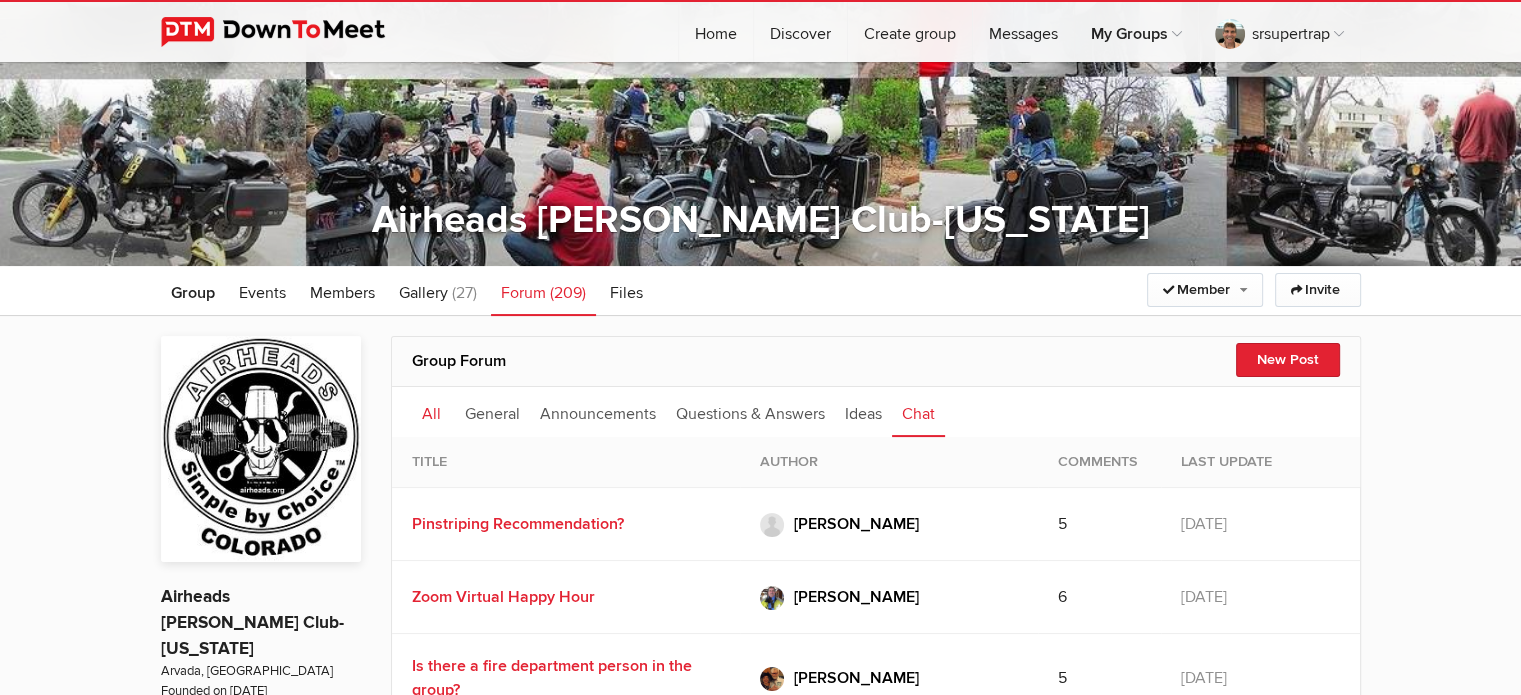 click on "All" 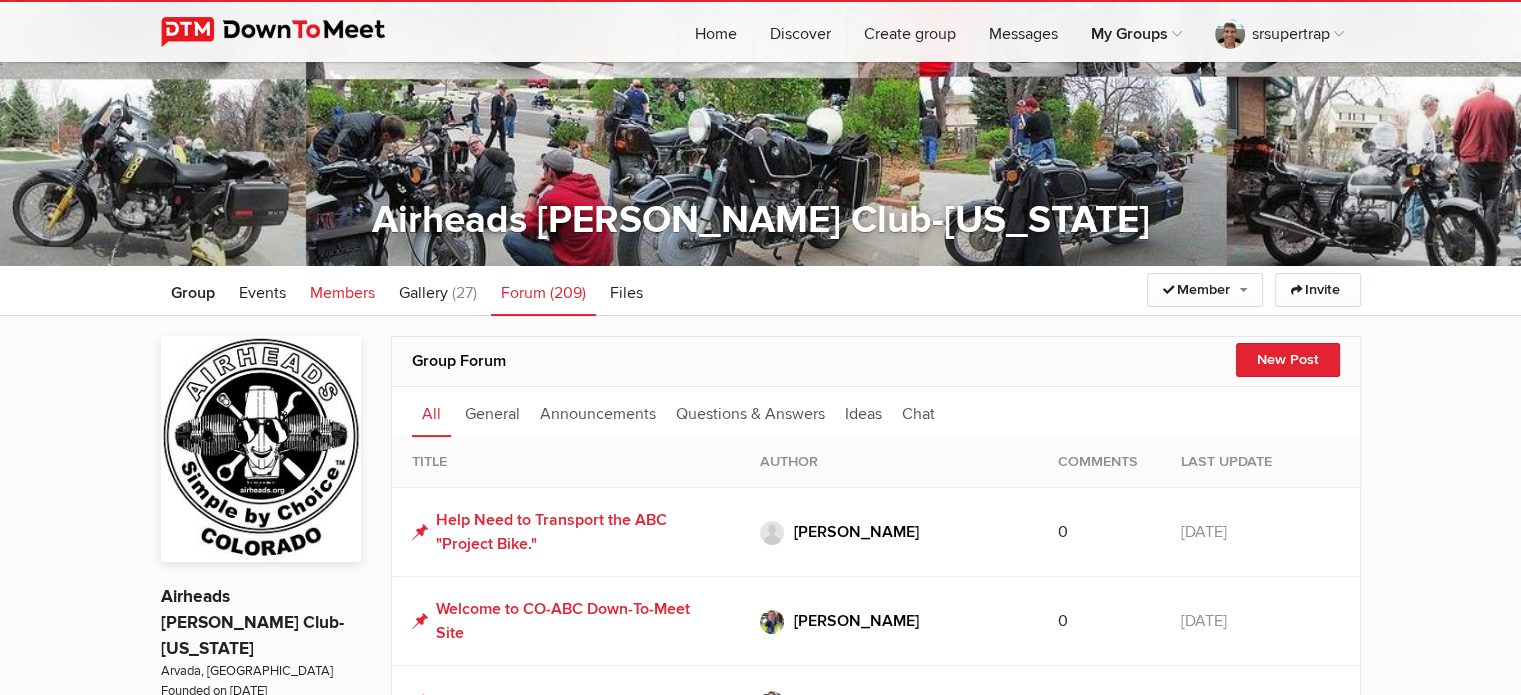 click on "Members" 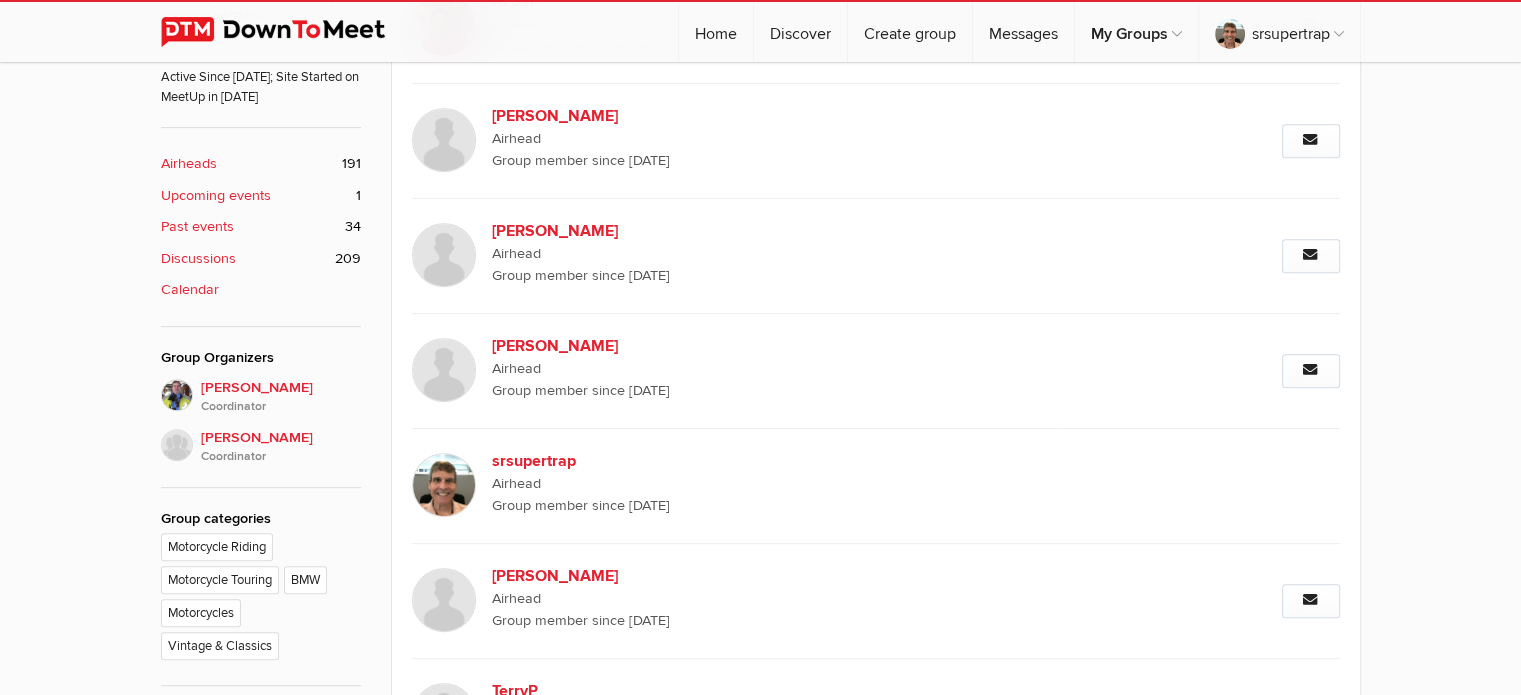 scroll, scrollTop: 877, scrollLeft: 0, axis: vertical 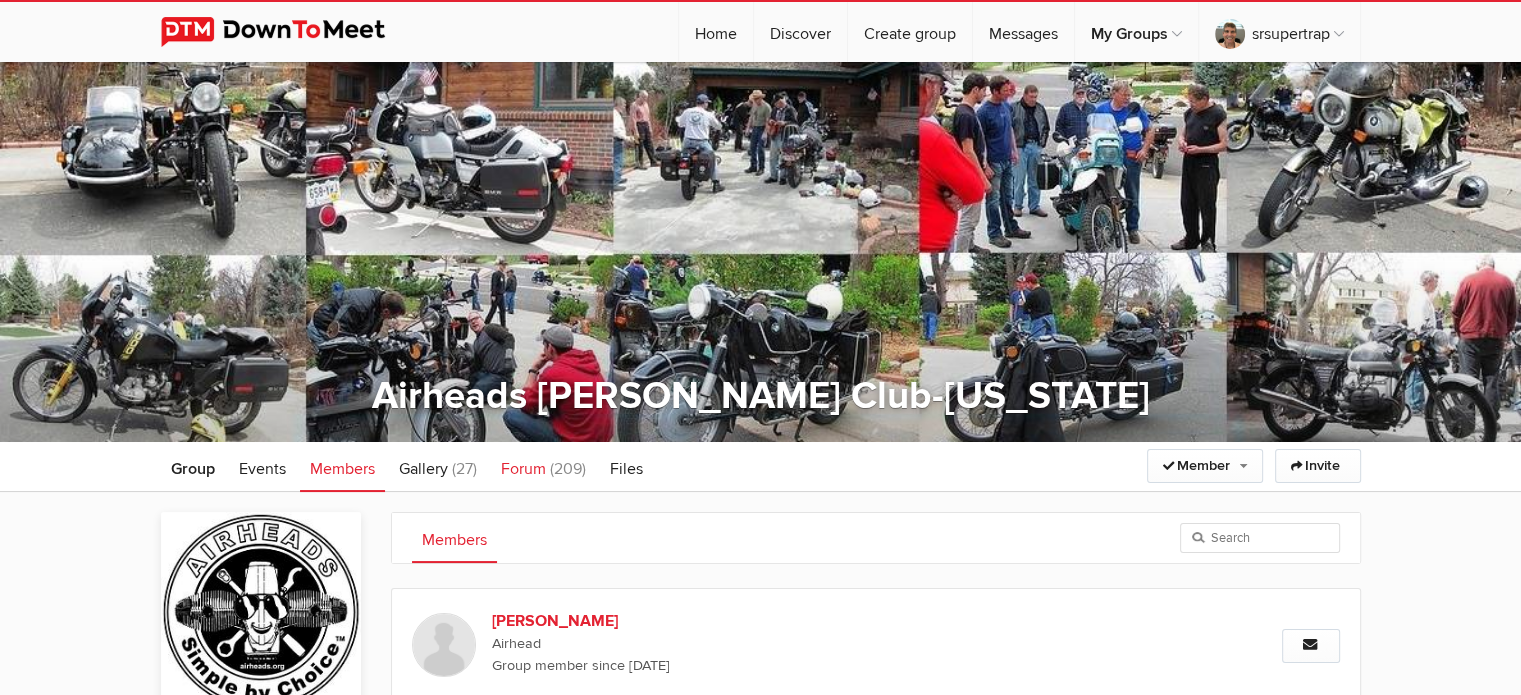 click on "Forum" 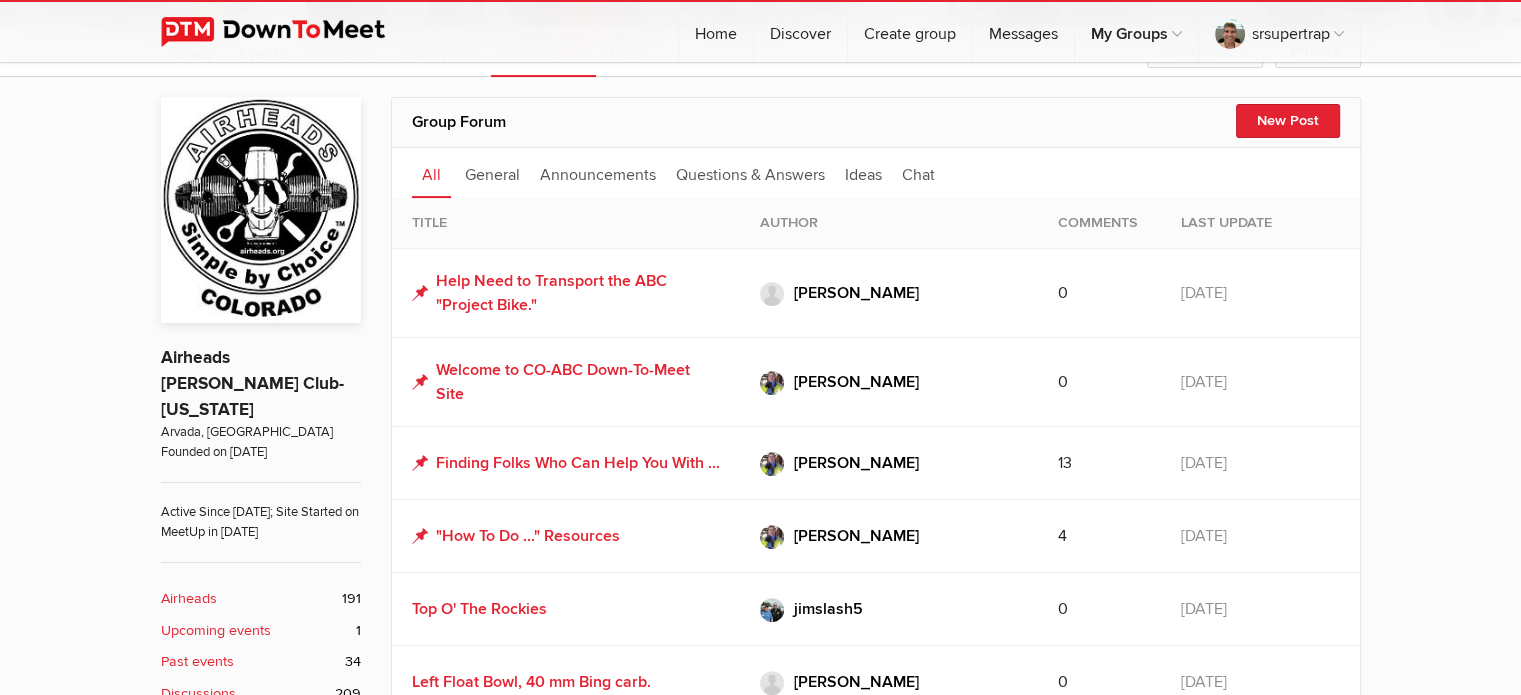 scroll, scrollTop: 210, scrollLeft: 0, axis: vertical 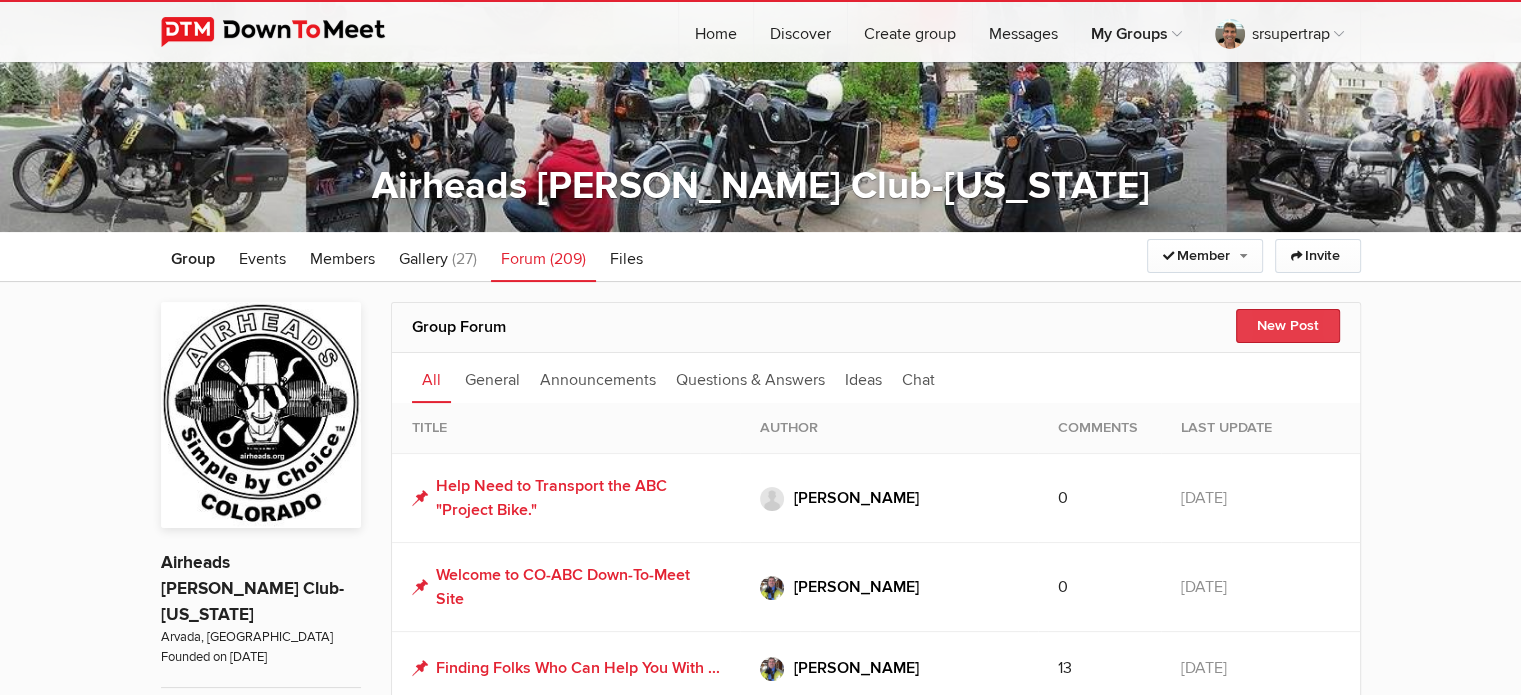 click on "New Post" 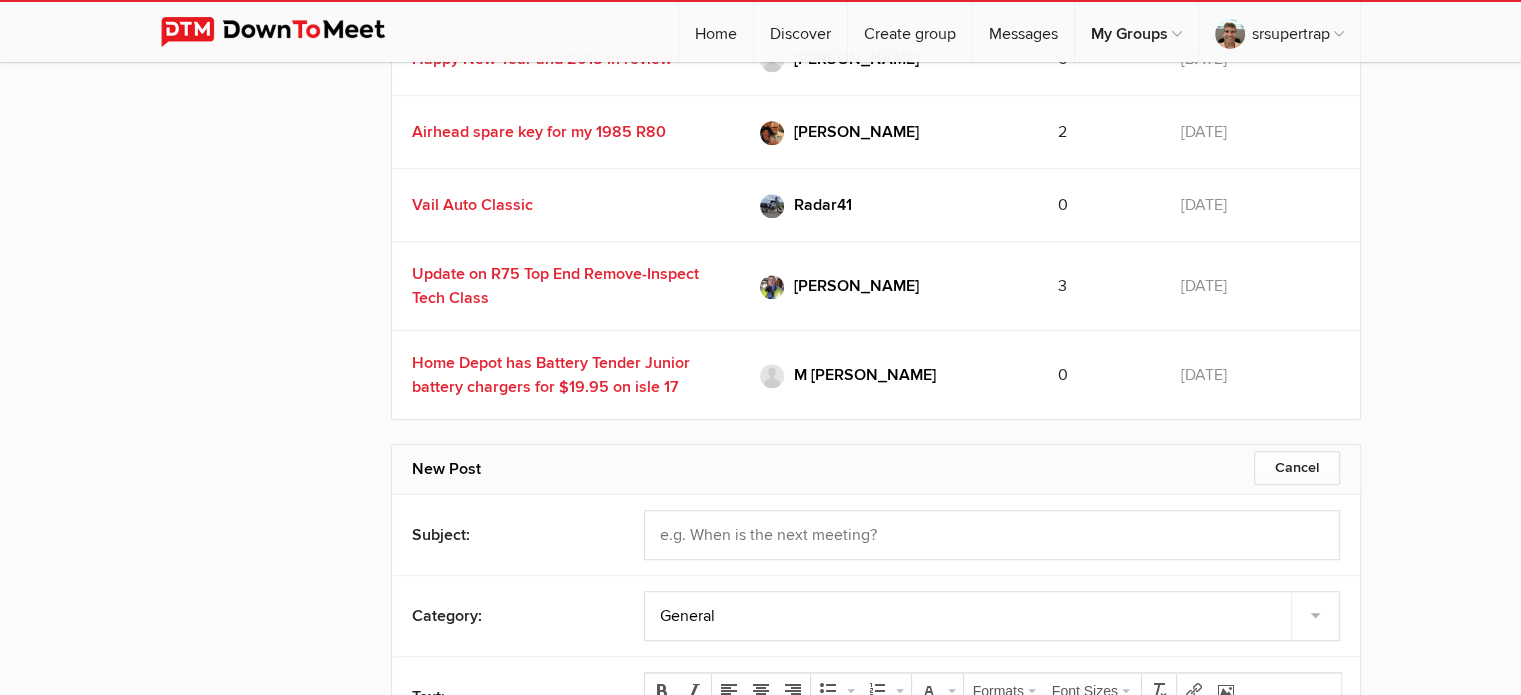 scroll, scrollTop: 0, scrollLeft: 0, axis: both 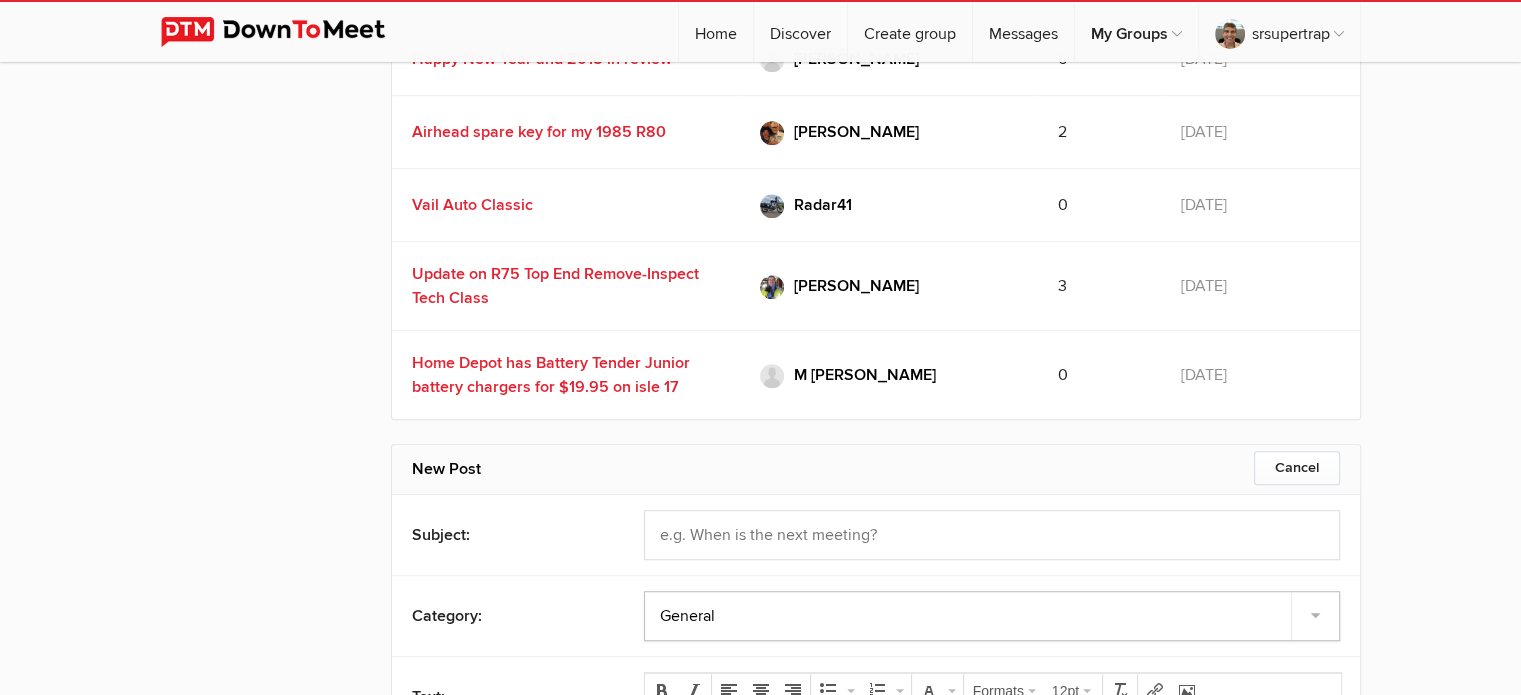 click on "General
Announcements
Questions & Answers
Ideas
Chat" 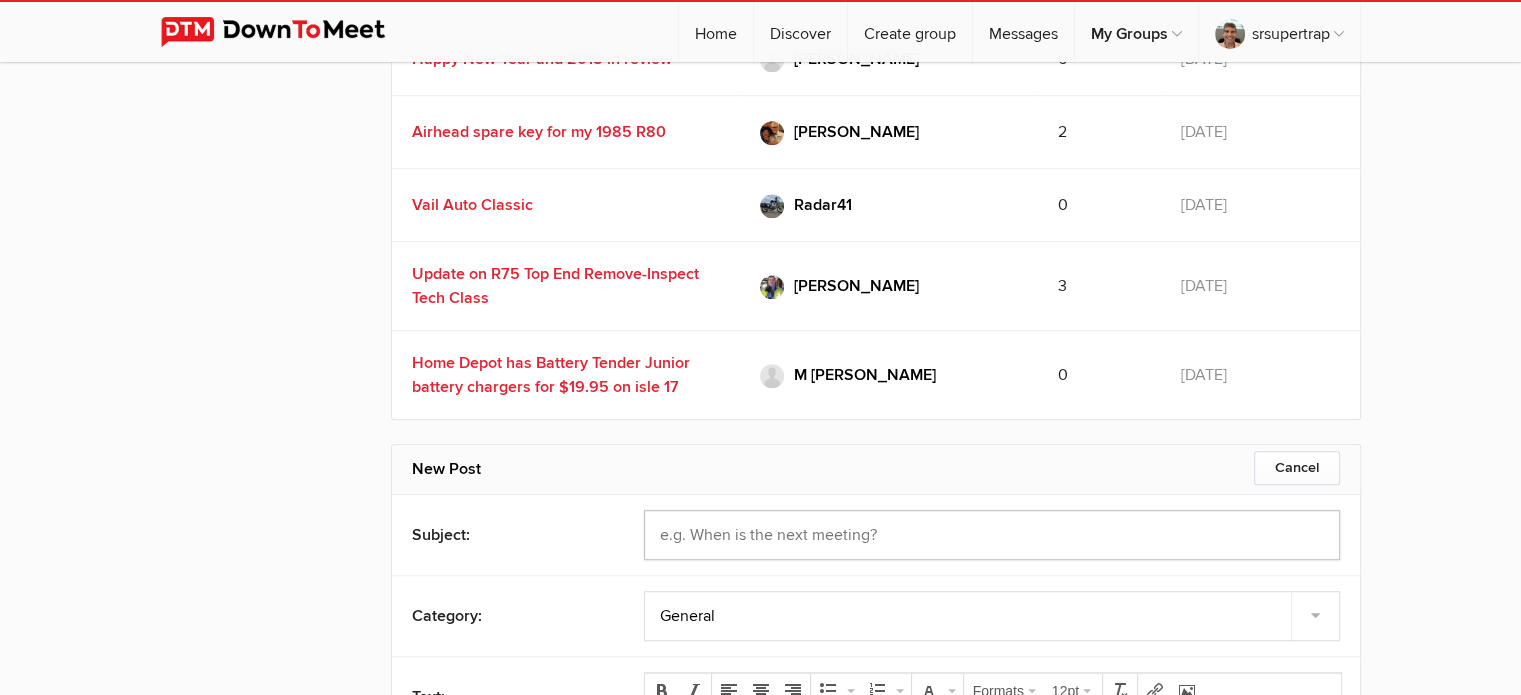 click 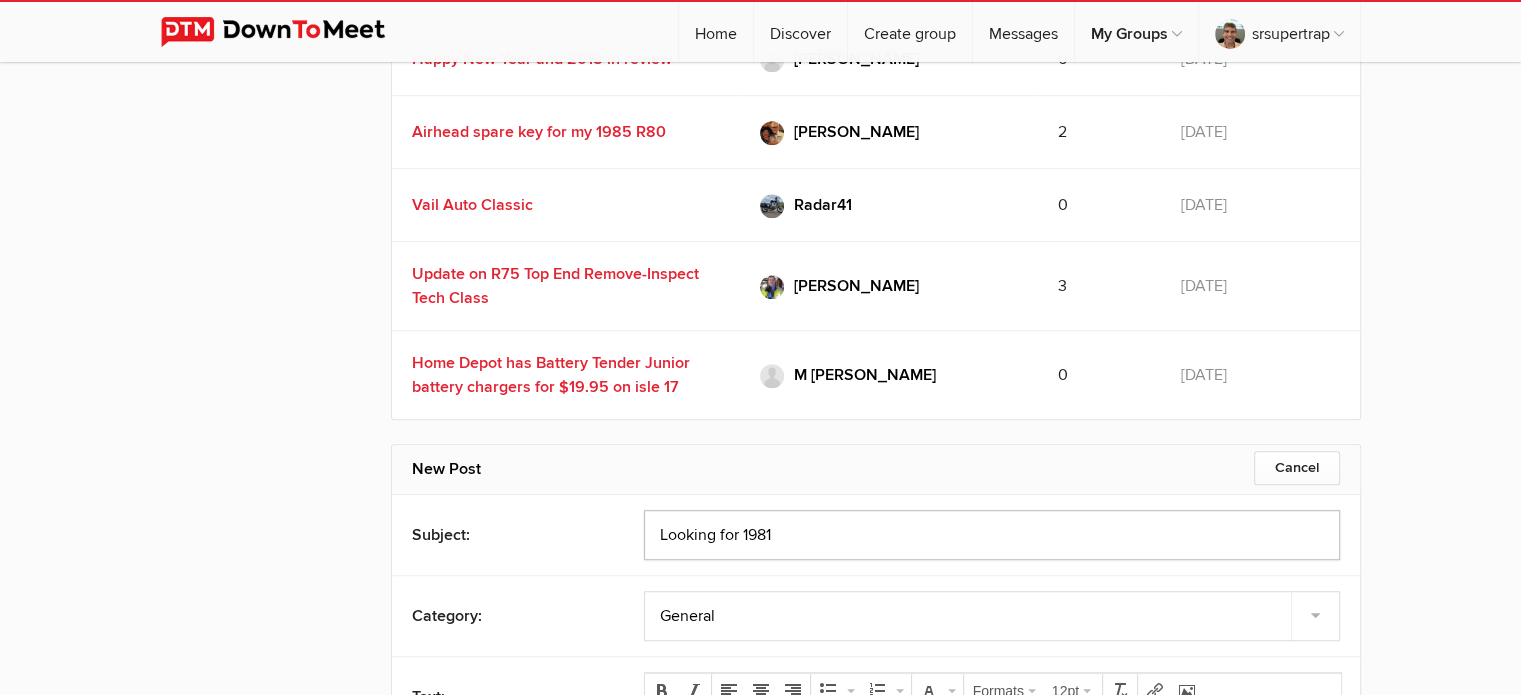 click on "Looking for 1981" 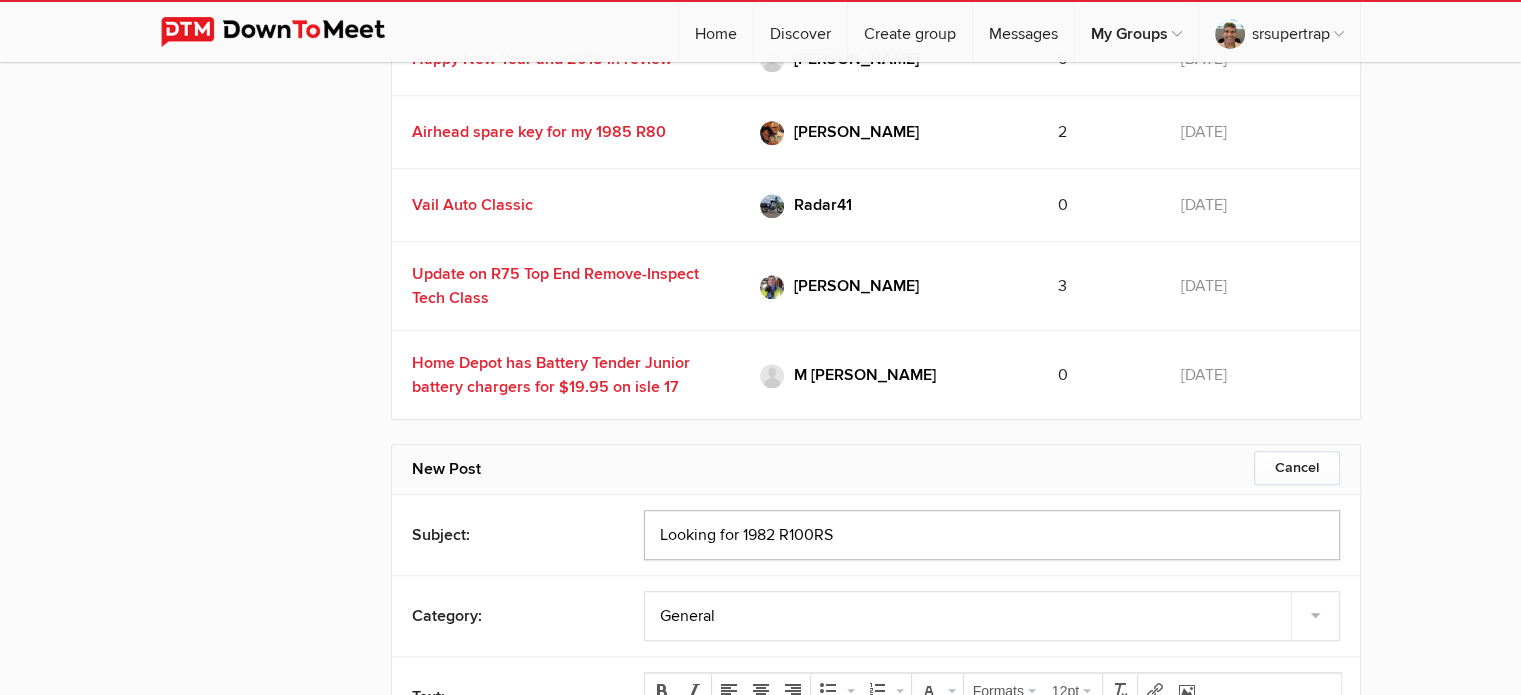 click on "Looking for 1982 R100RS" 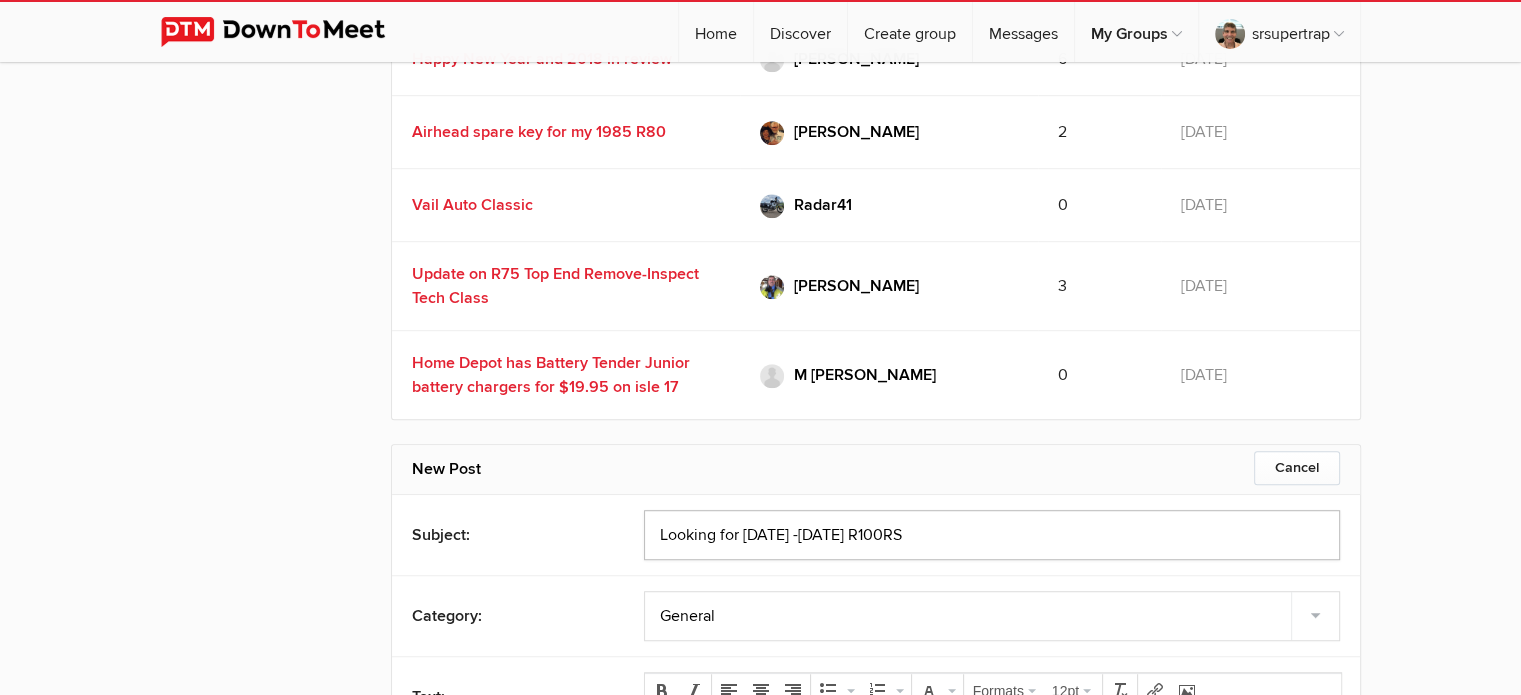 click on "Looking for 1982 -1995 R100RS" 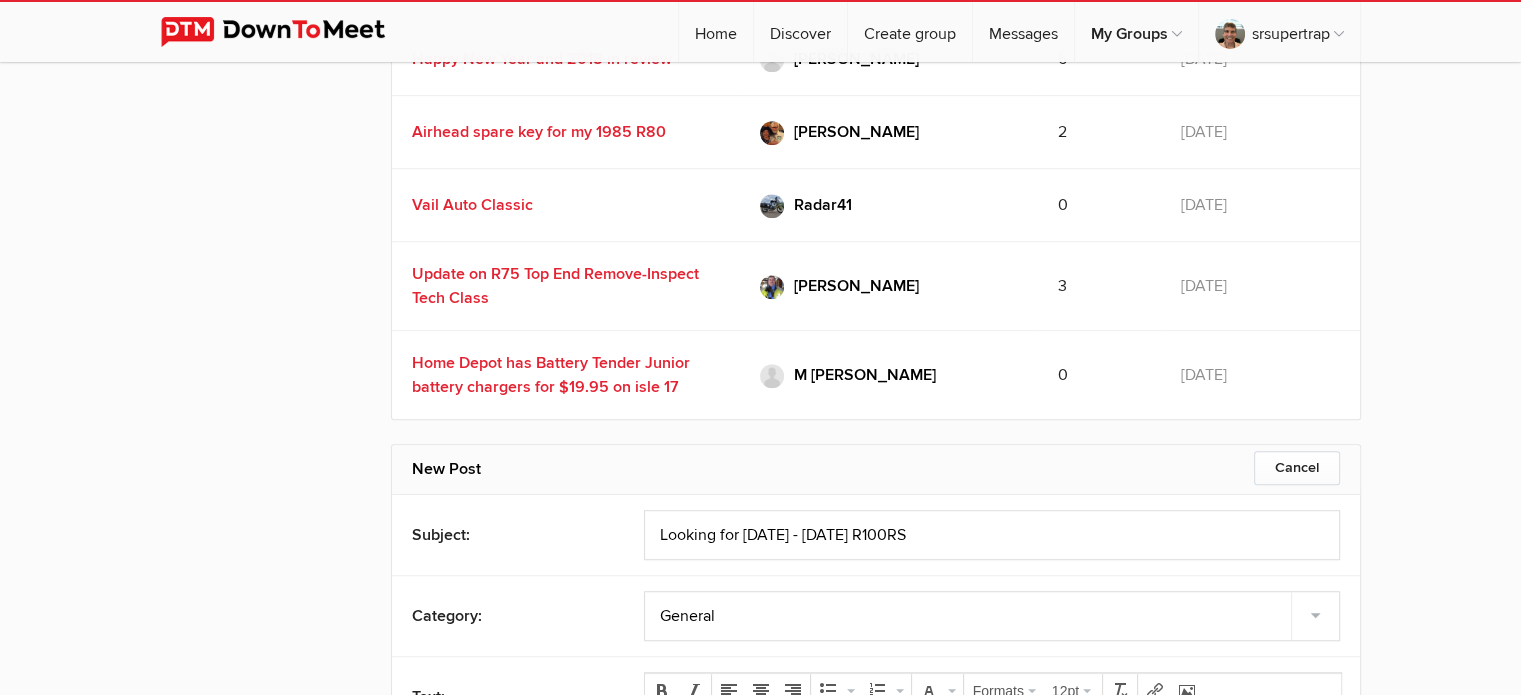 click at bounding box center [992, 769] 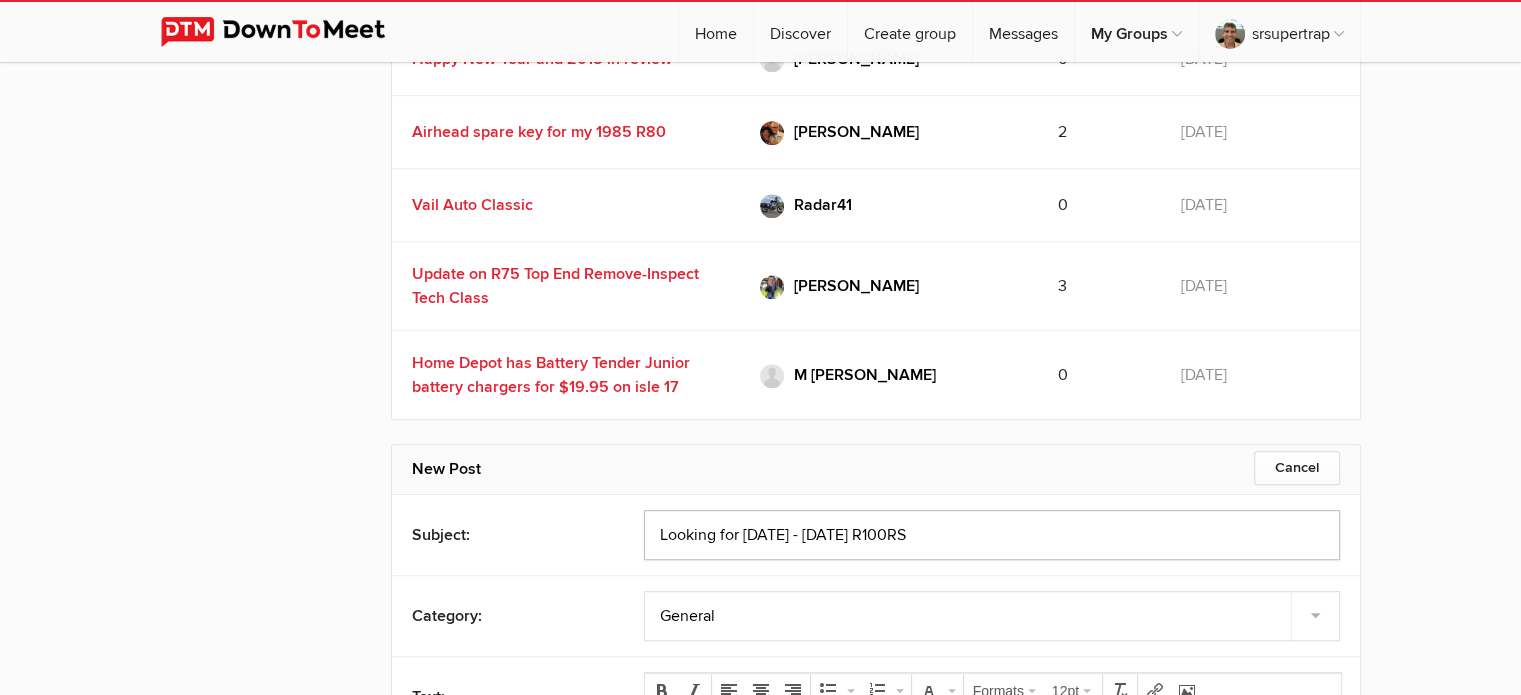 click on "Looking for 1982 - 1995 R100RS" 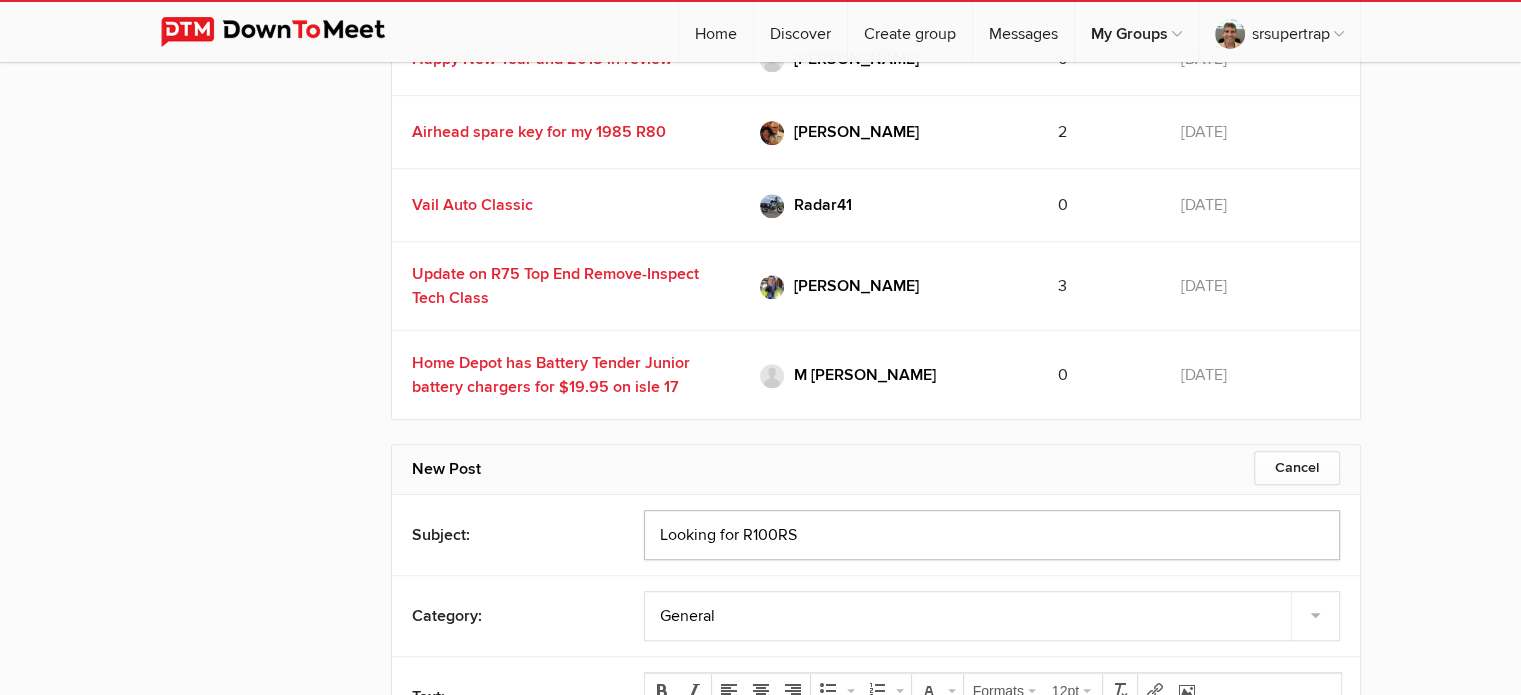 click on "Looking for R100RS" 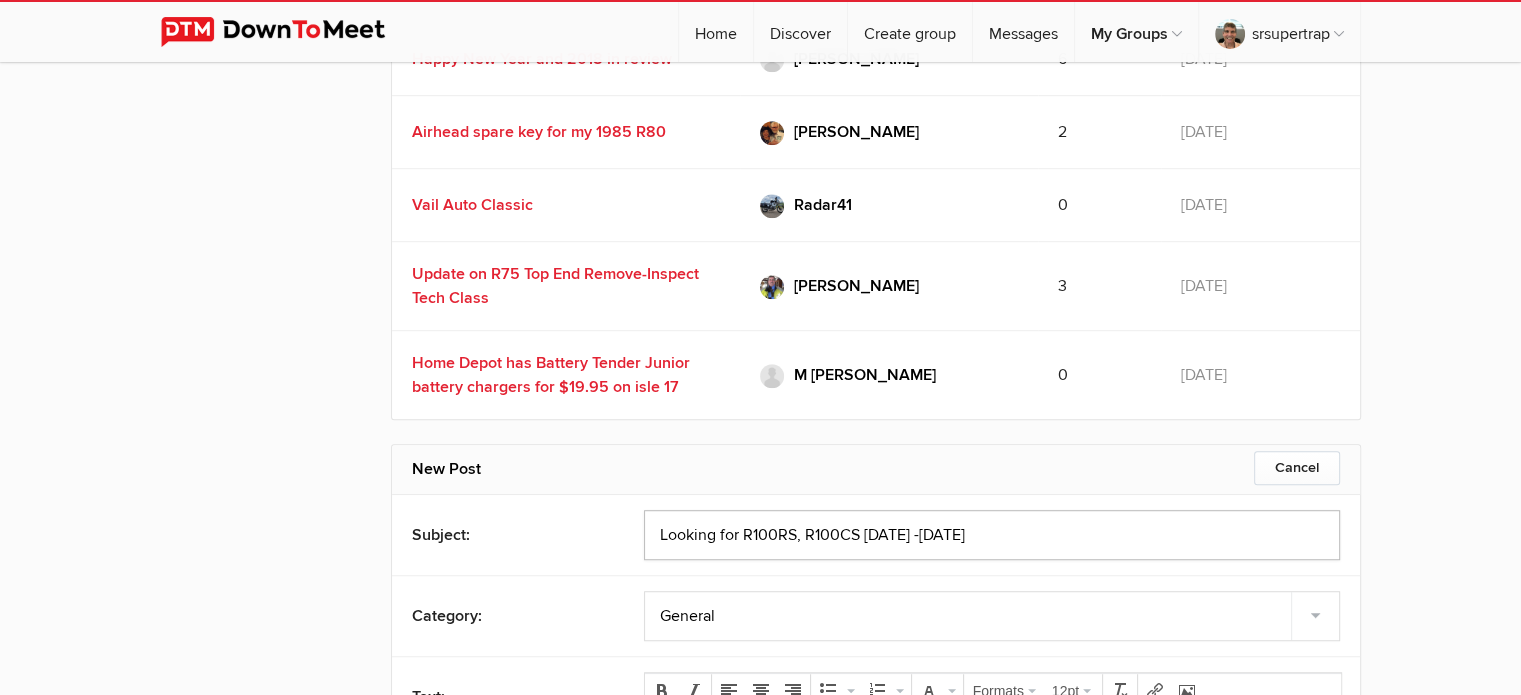 click on "Looking for R100RS, R100CS 1982 -1995" 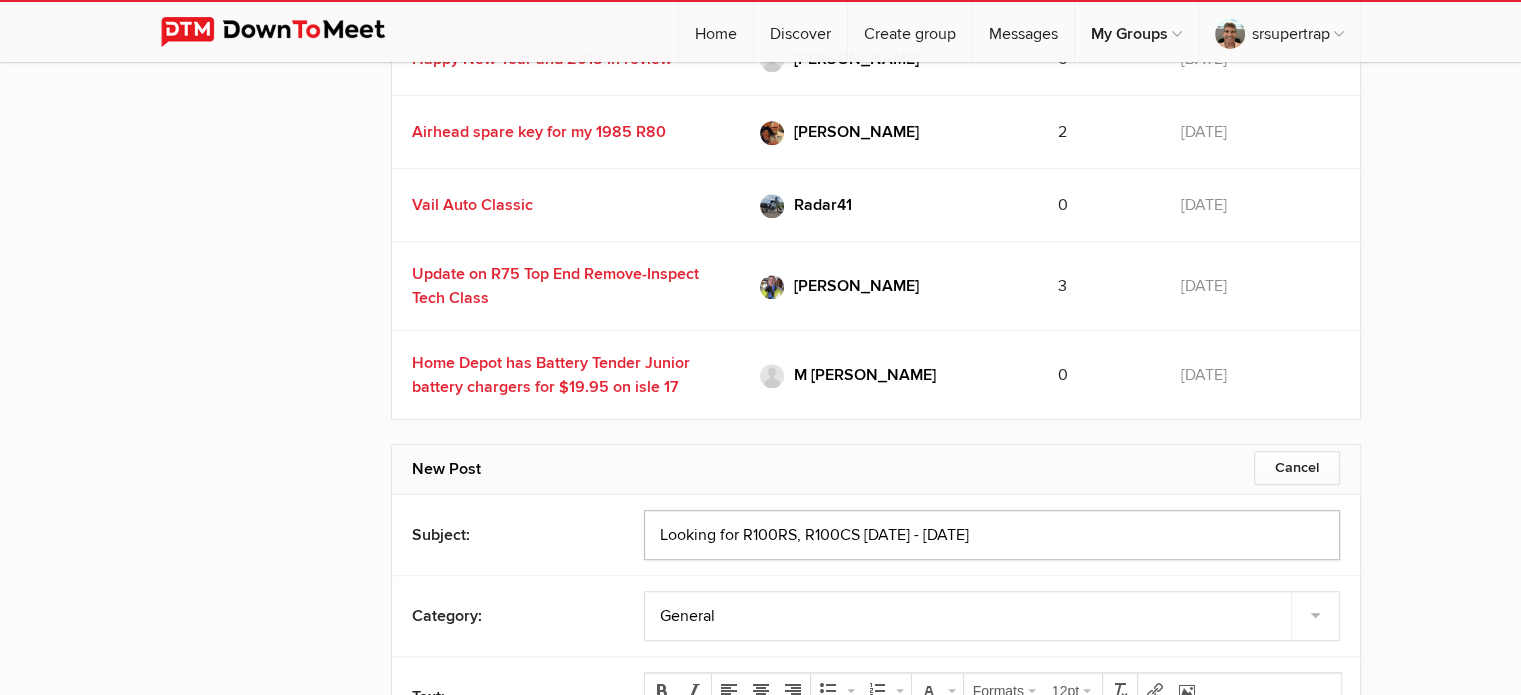 type on "Looking for R100RS, R100CS 1982 - 1995" 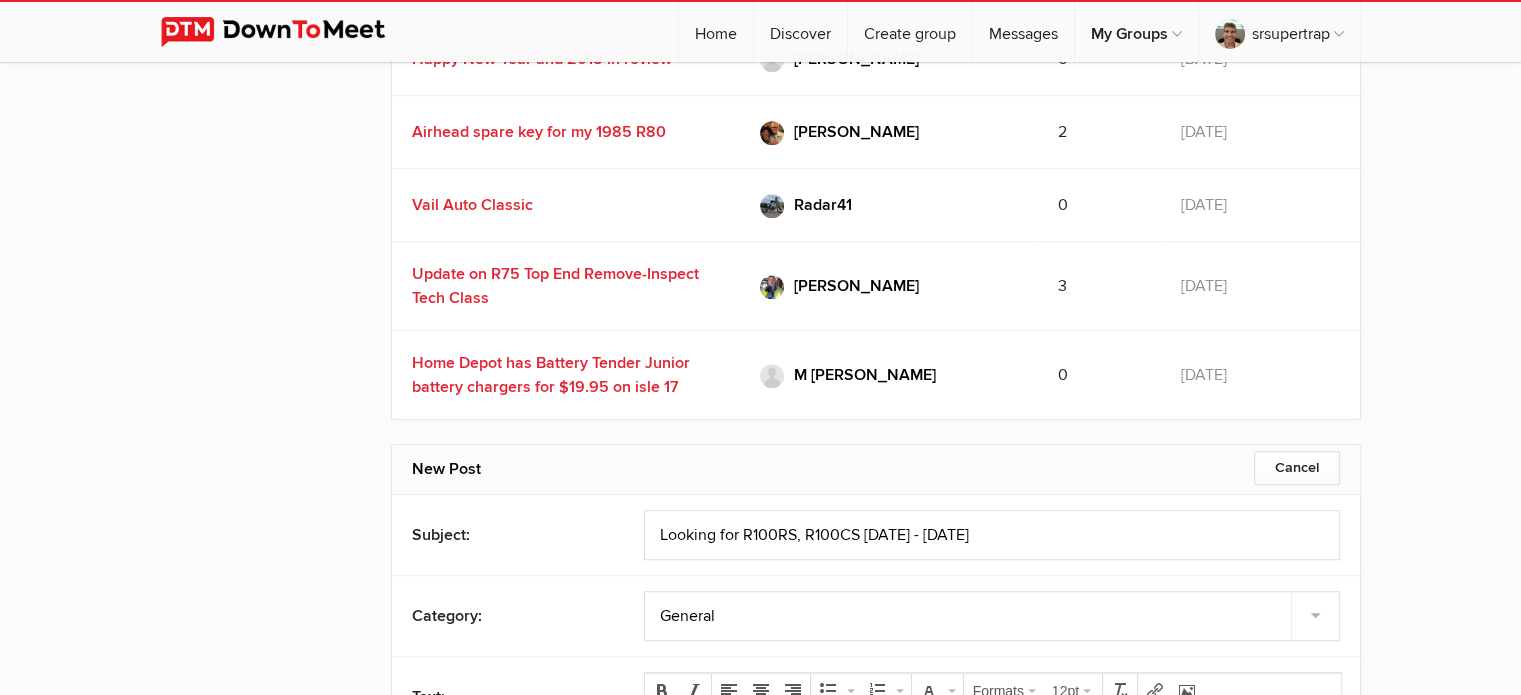 click at bounding box center [992, 769] 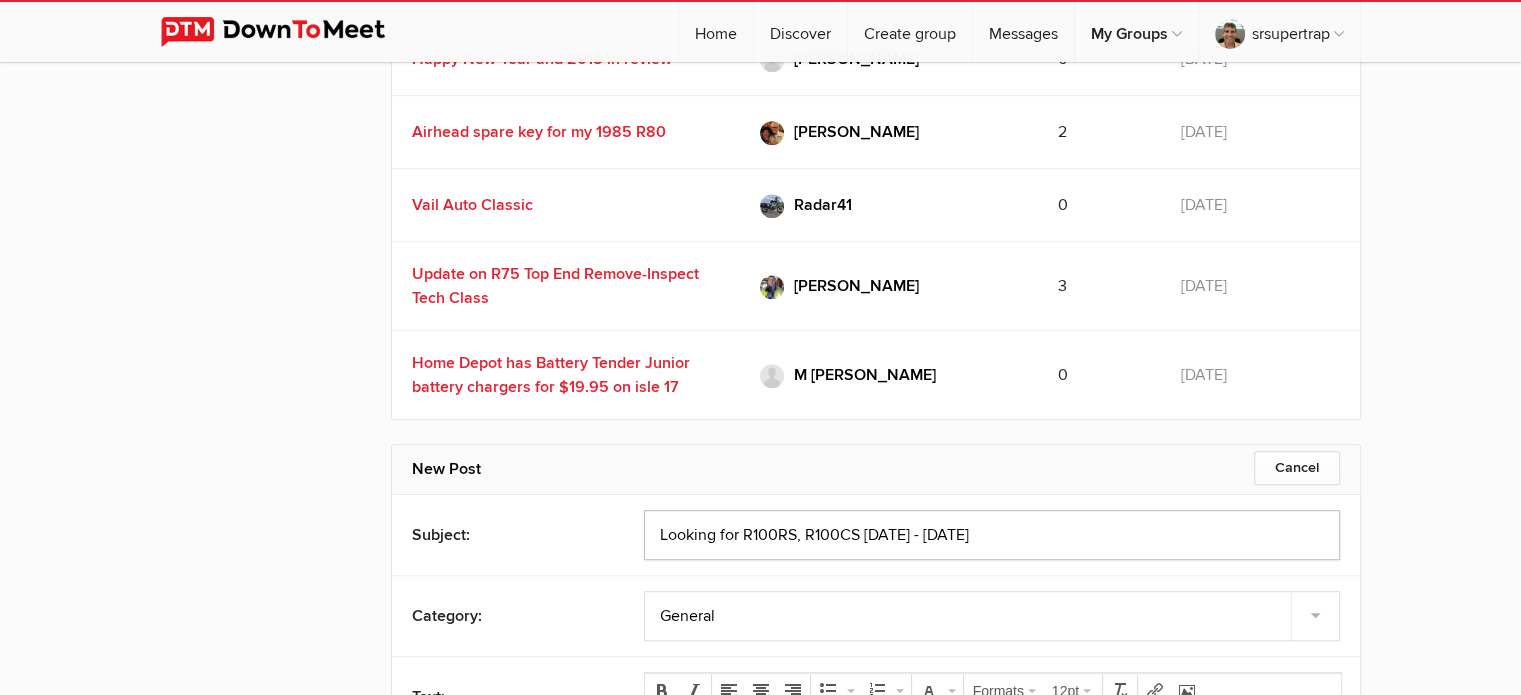 click on "Looking for R100RS, R100CS 1982 - 1995" 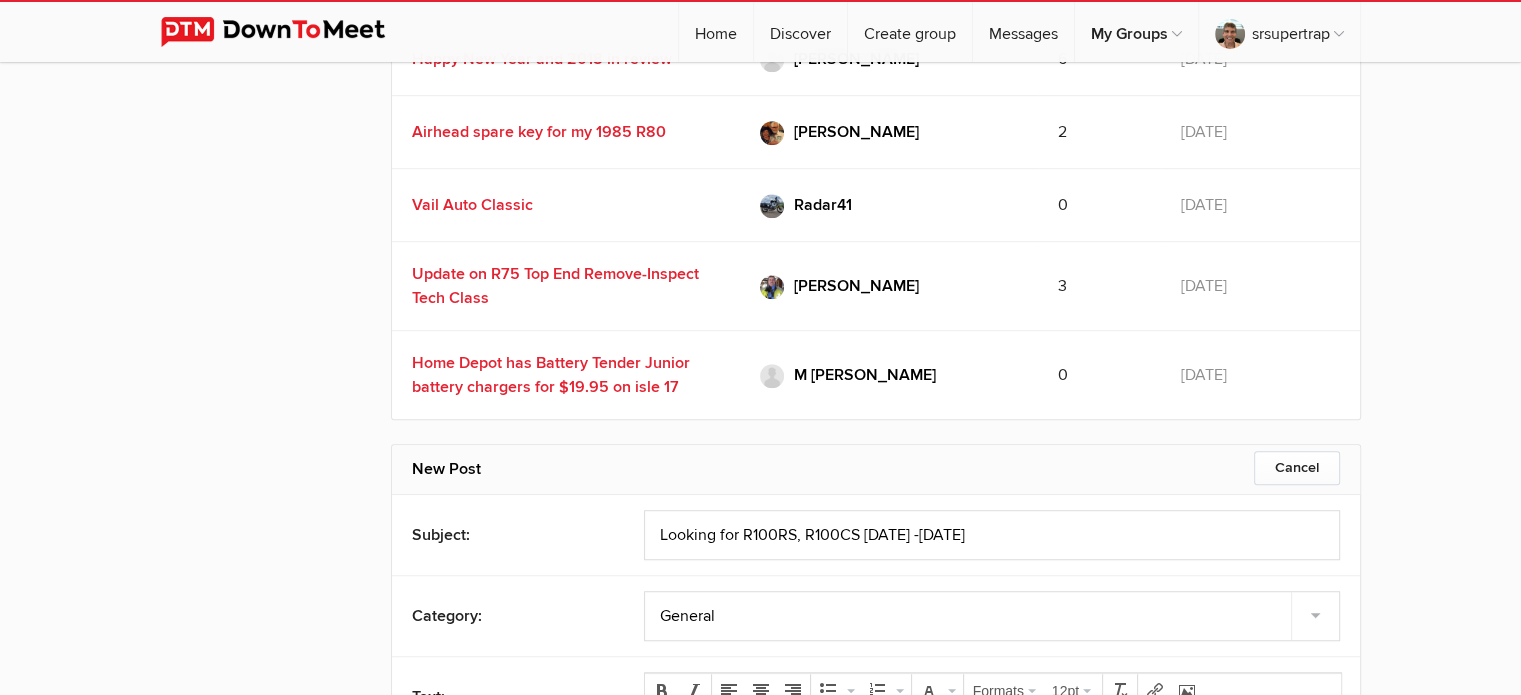 click on "Hi Guys," at bounding box center [992, 789] 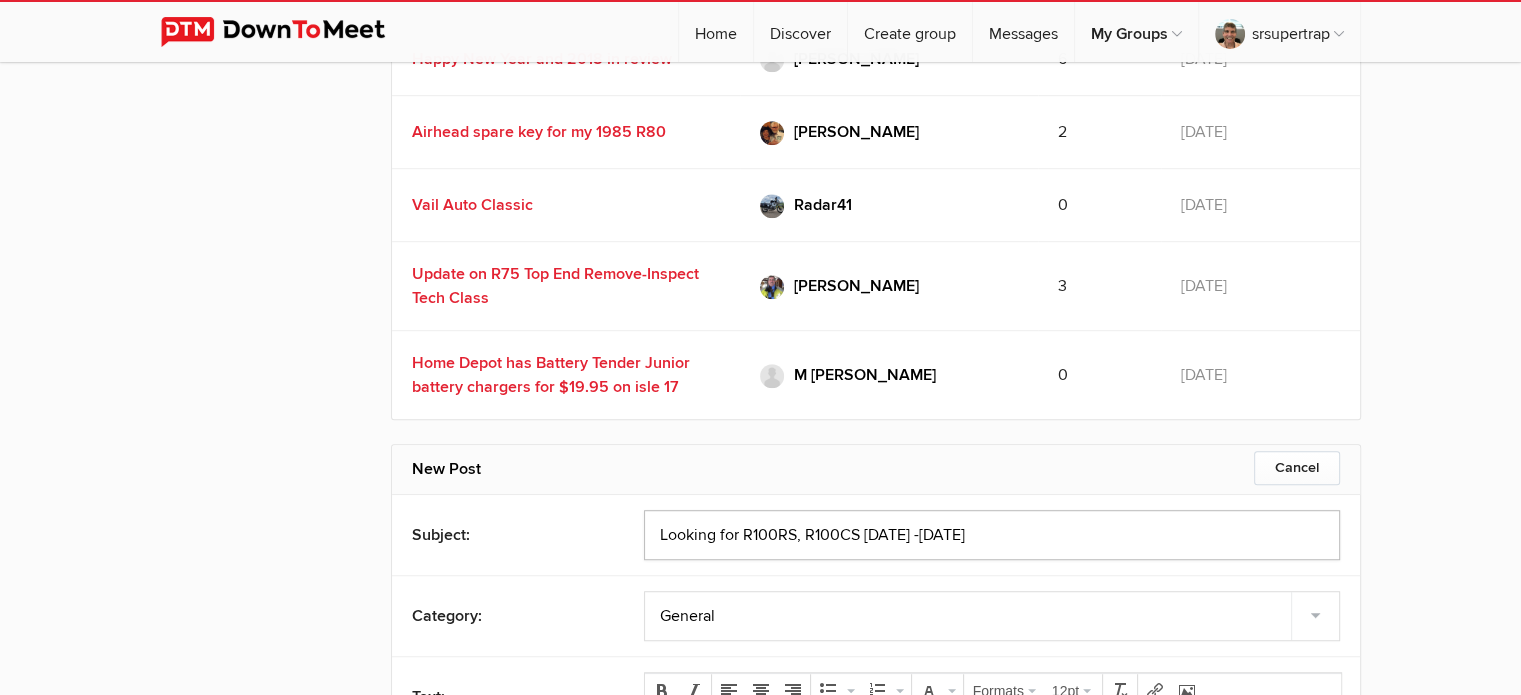 drag, startPoint x: 861, startPoint y: 347, endPoint x: 745, endPoint y: 349, distance: 116.01724 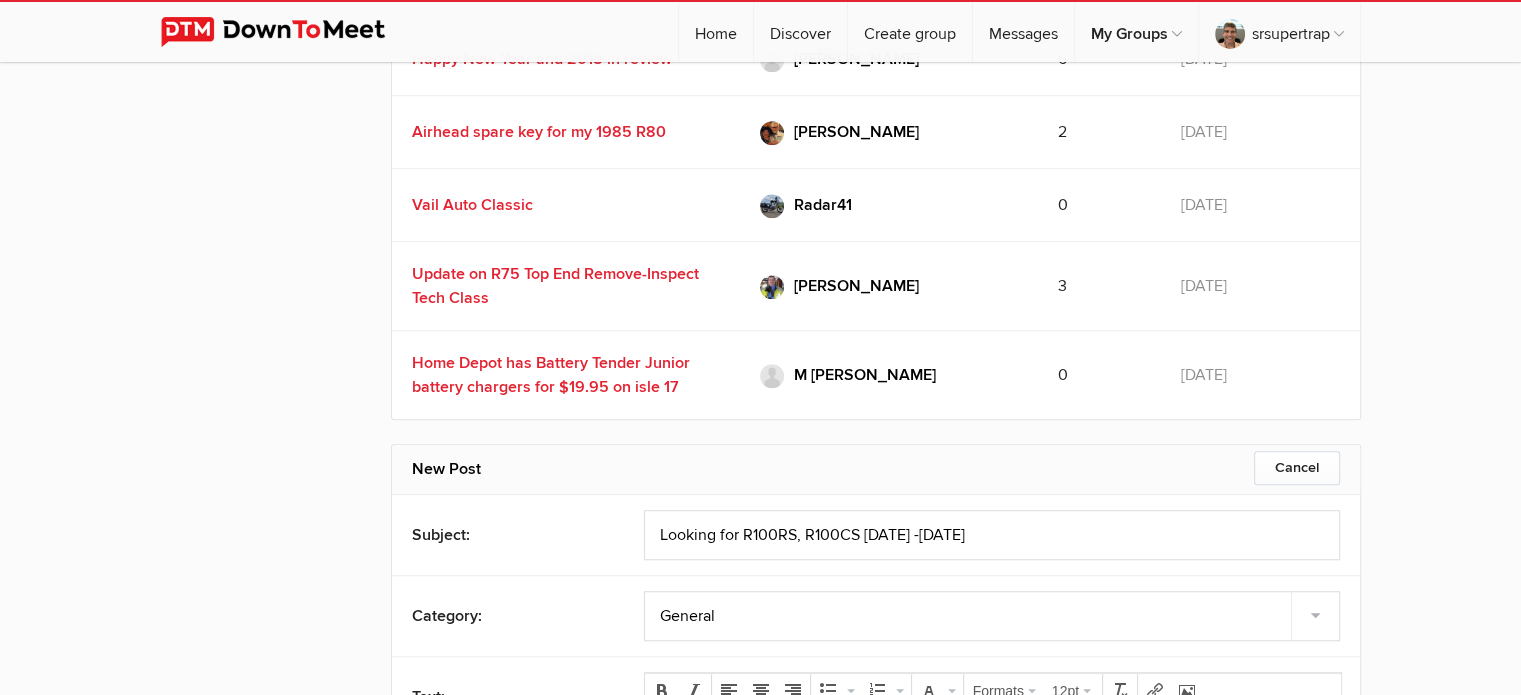 drag, startPoint x: 1392, startPoint y: 1057, endPoint x: 1267, endPoint y: 778, distance: 305.7221 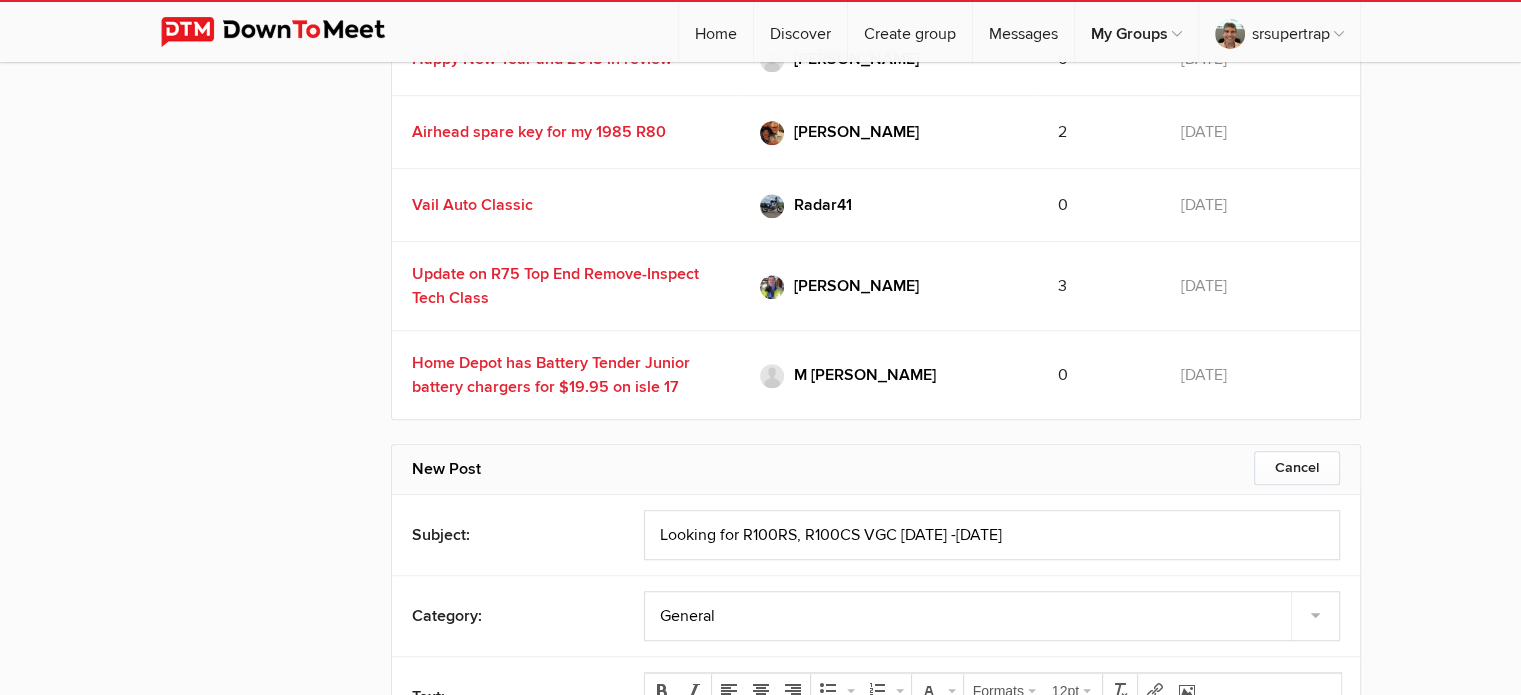 click on "Hi Guys," at bounding box center [992, 789] 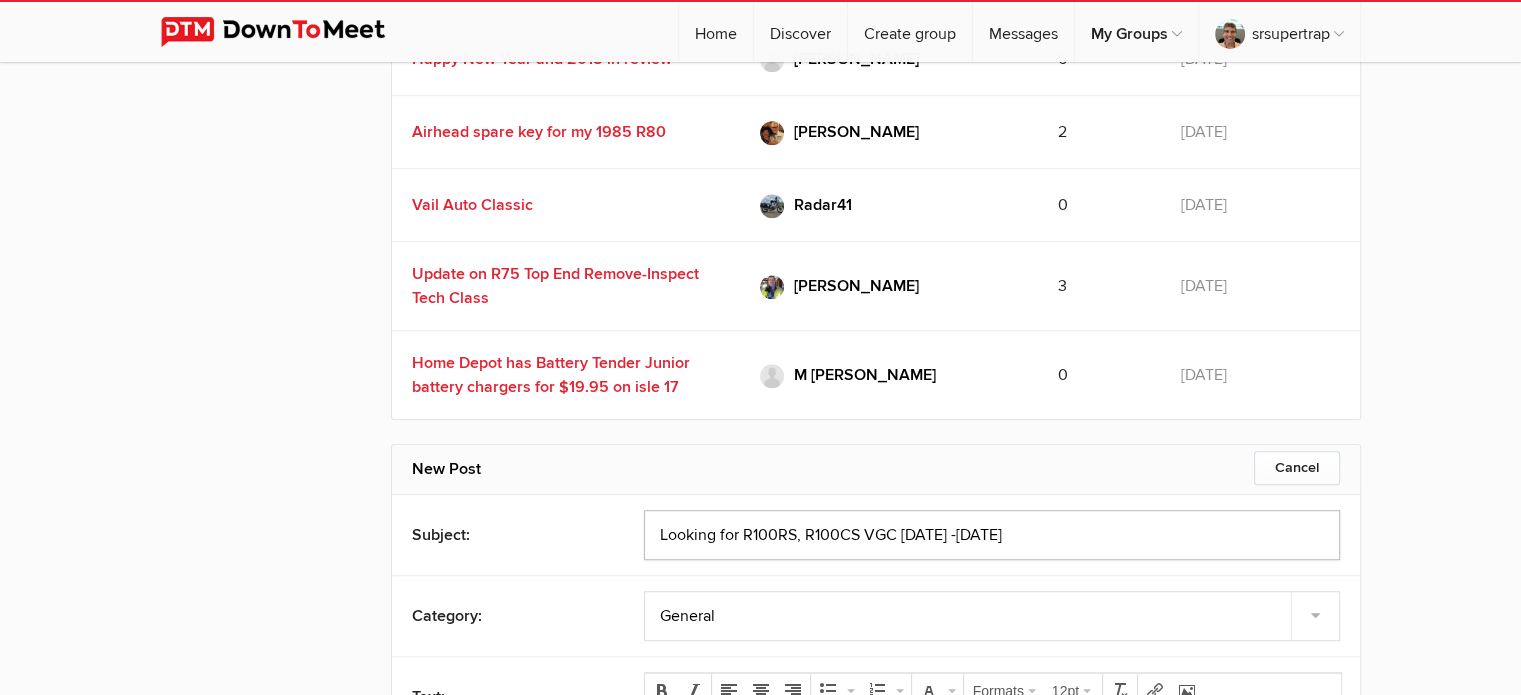 drag, startPoint x: 863, startPoint y: 348, endPoint x: 901, endPoint y: 347, distance: 38.013157 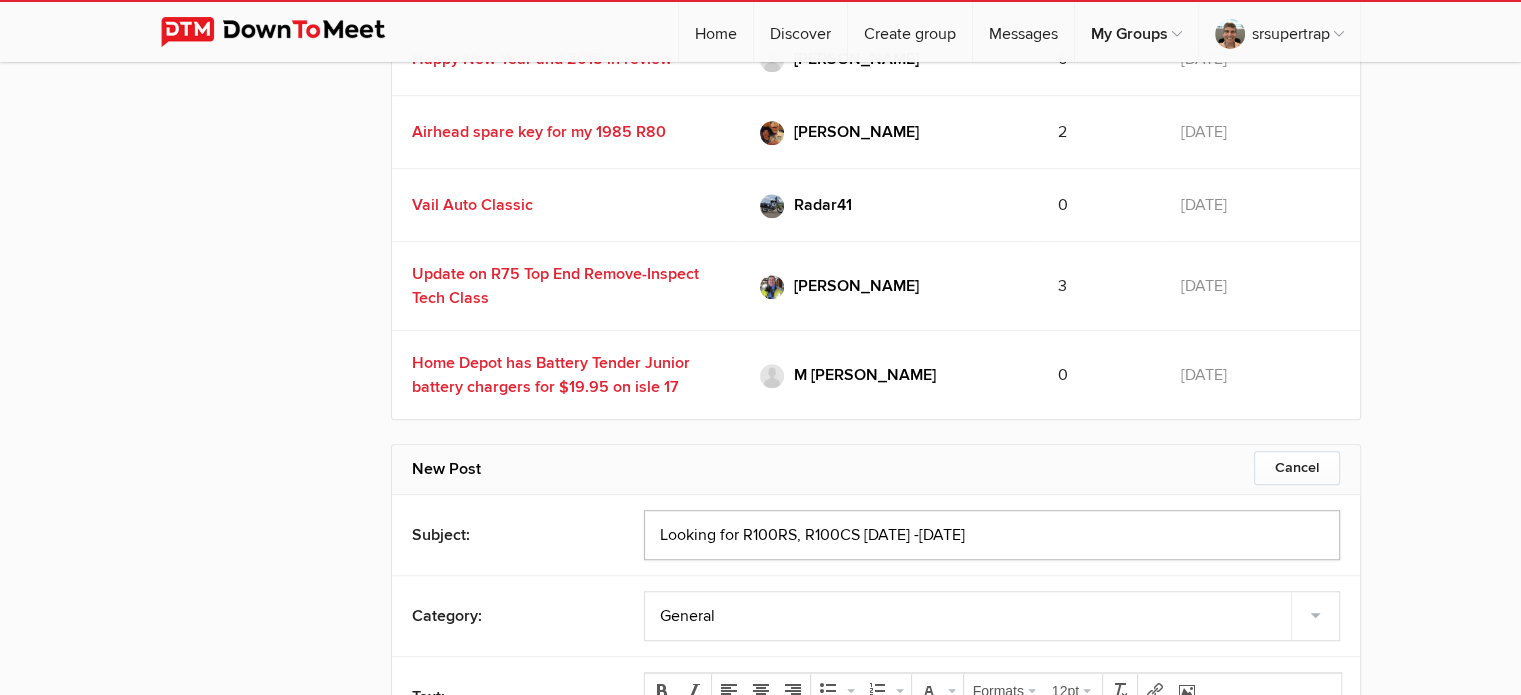 click on "Looking for R100RS, R100CS 1982 -1995" 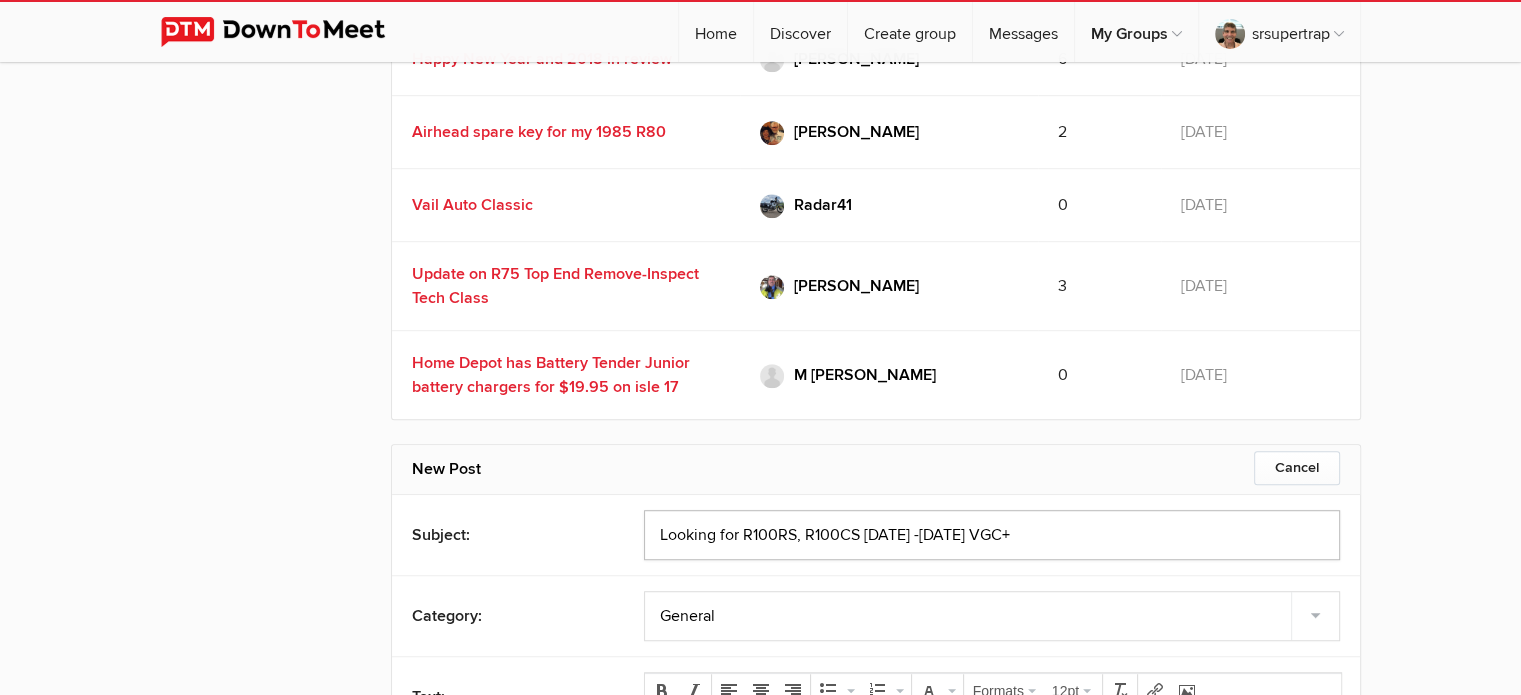 type on "Looking for R100RS, R100CS 1982 -1995 VGC+" 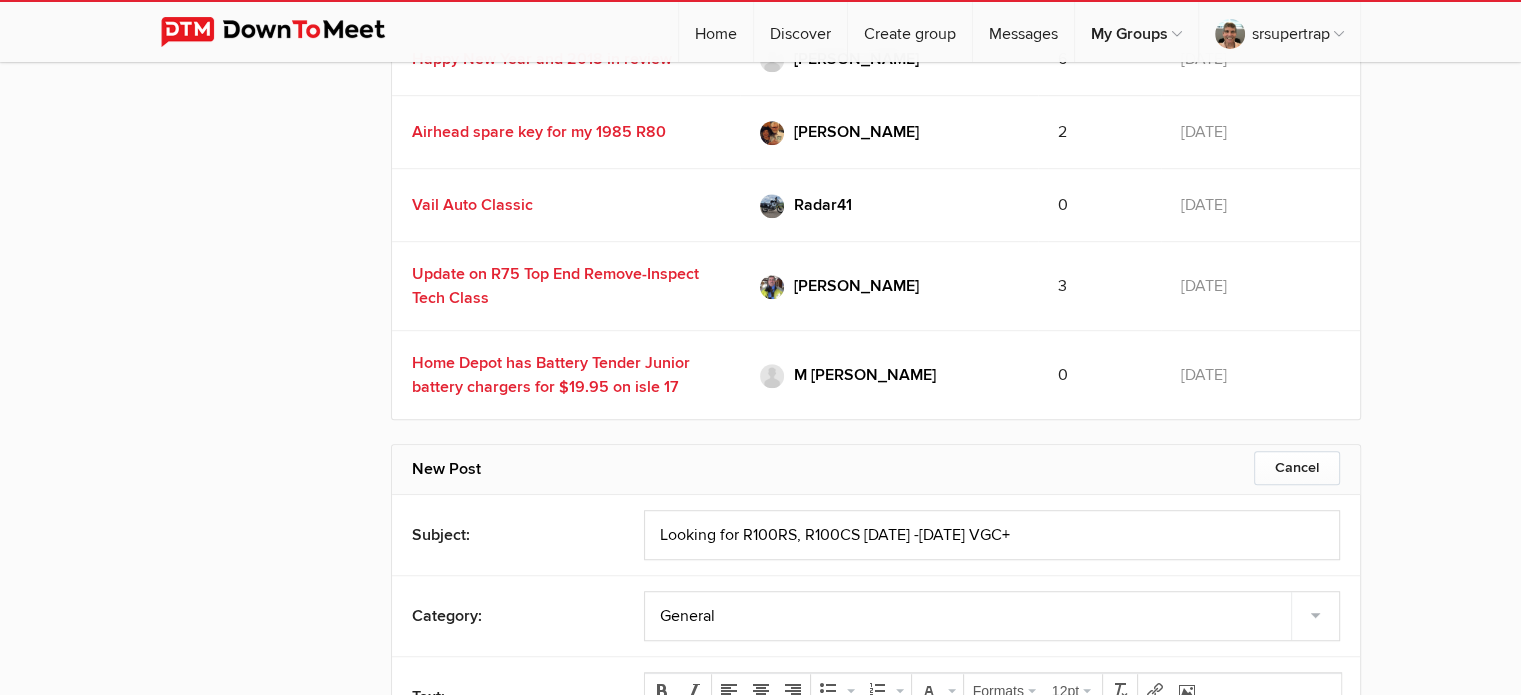 click on "My name is Steve and I live in Erie, CO. I am partial to 1982 - 1995 R100 models with electronic ignition, oil cooler, cast wheels. Let" at bounding box center [992, 788] 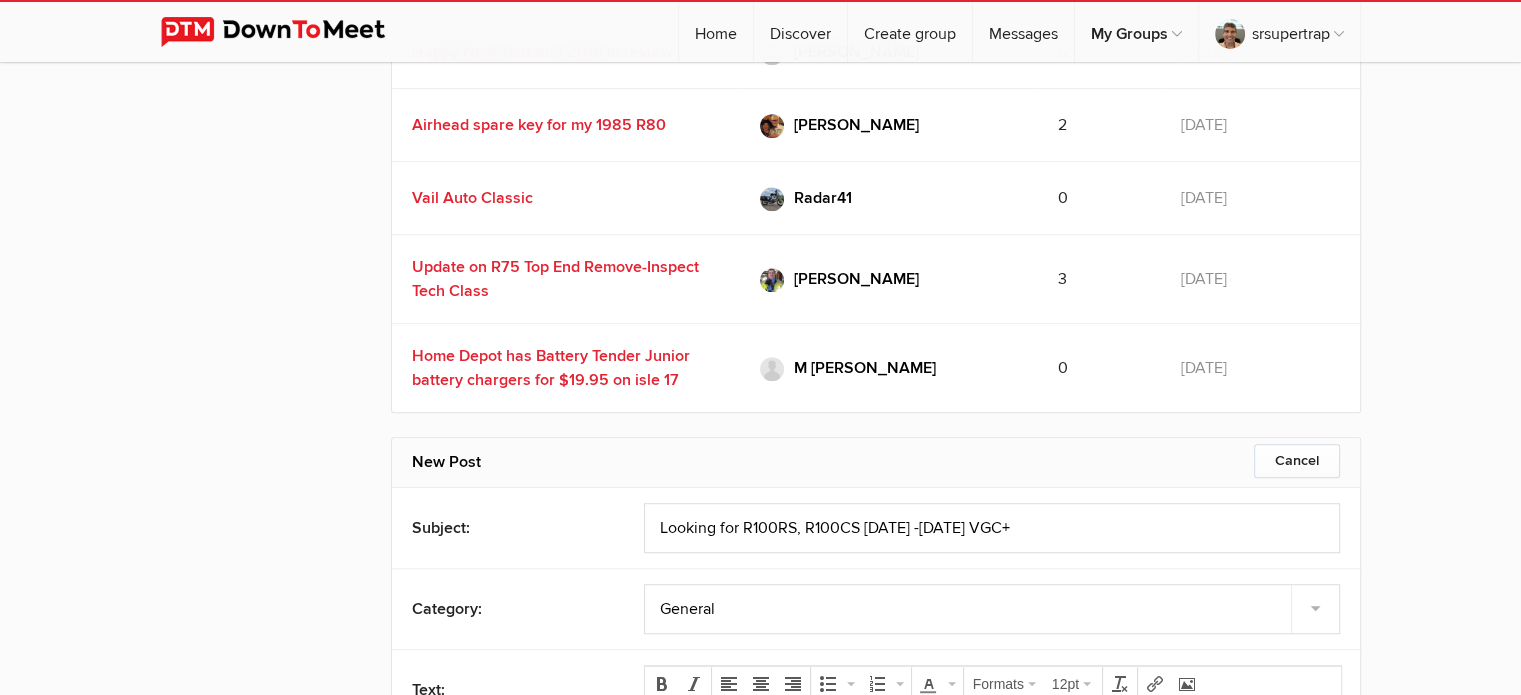 scroll, scrollTop: 16420, scrollLeft: 0, axis: vertical 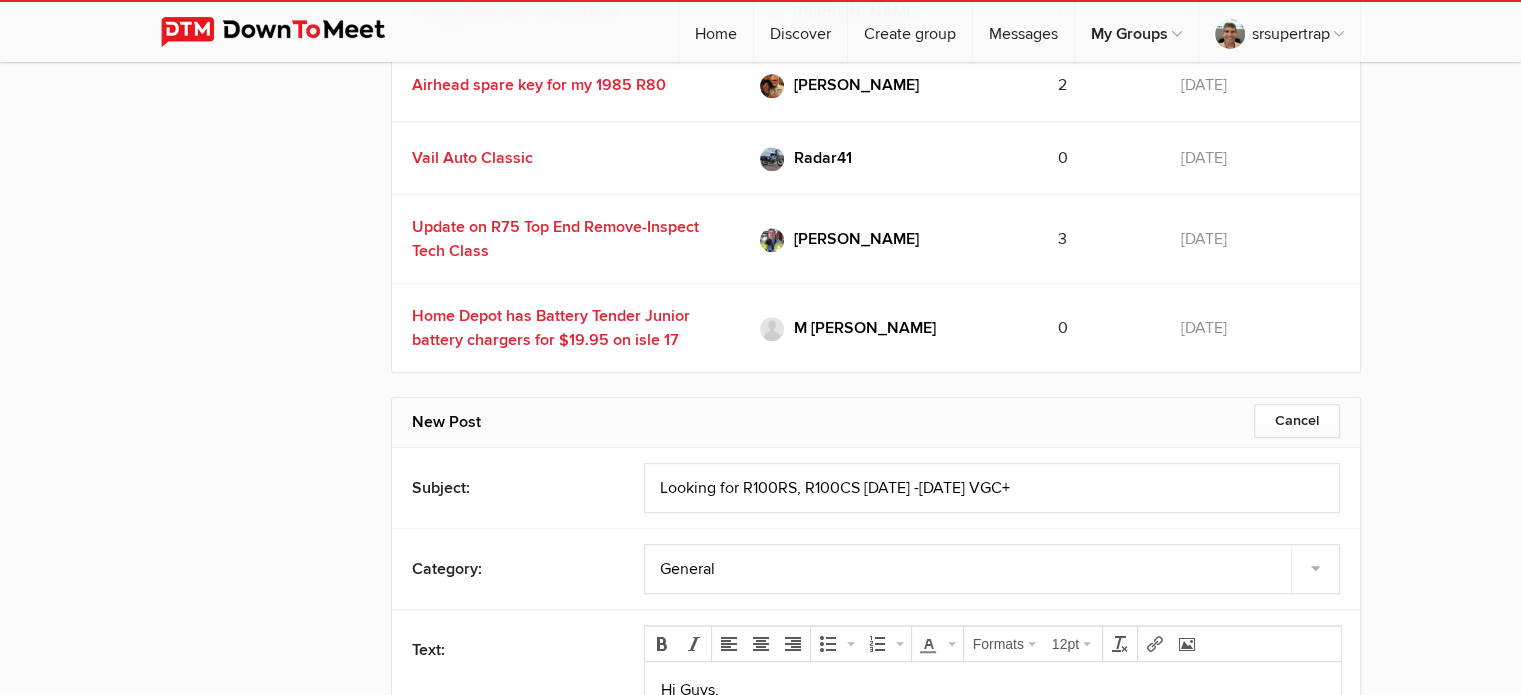 drag, startPoint x: 759, startPoint y: 798, endPoint x: 659, endPoint y: 801, distance: 100.04499 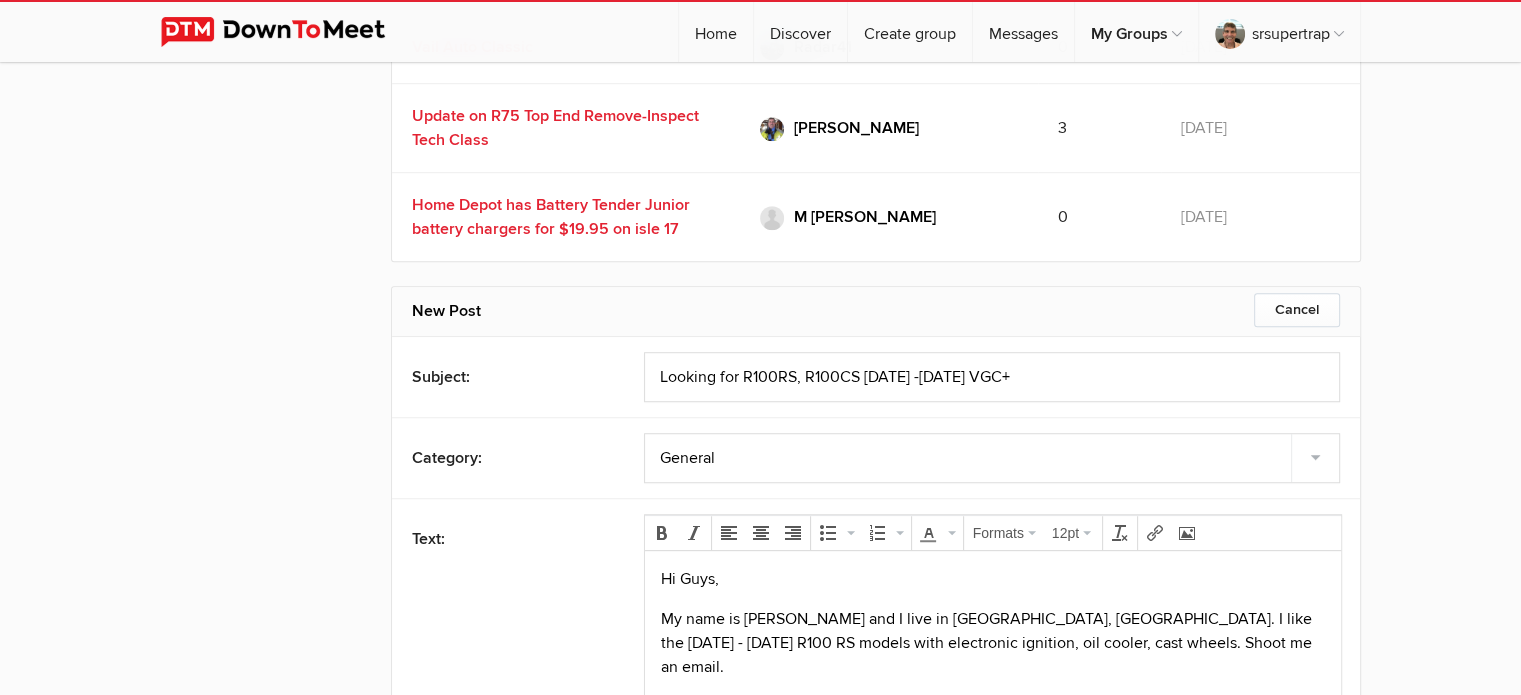 scroll, scrollTop: 16540, scrollLeft: 0, axis: vertical 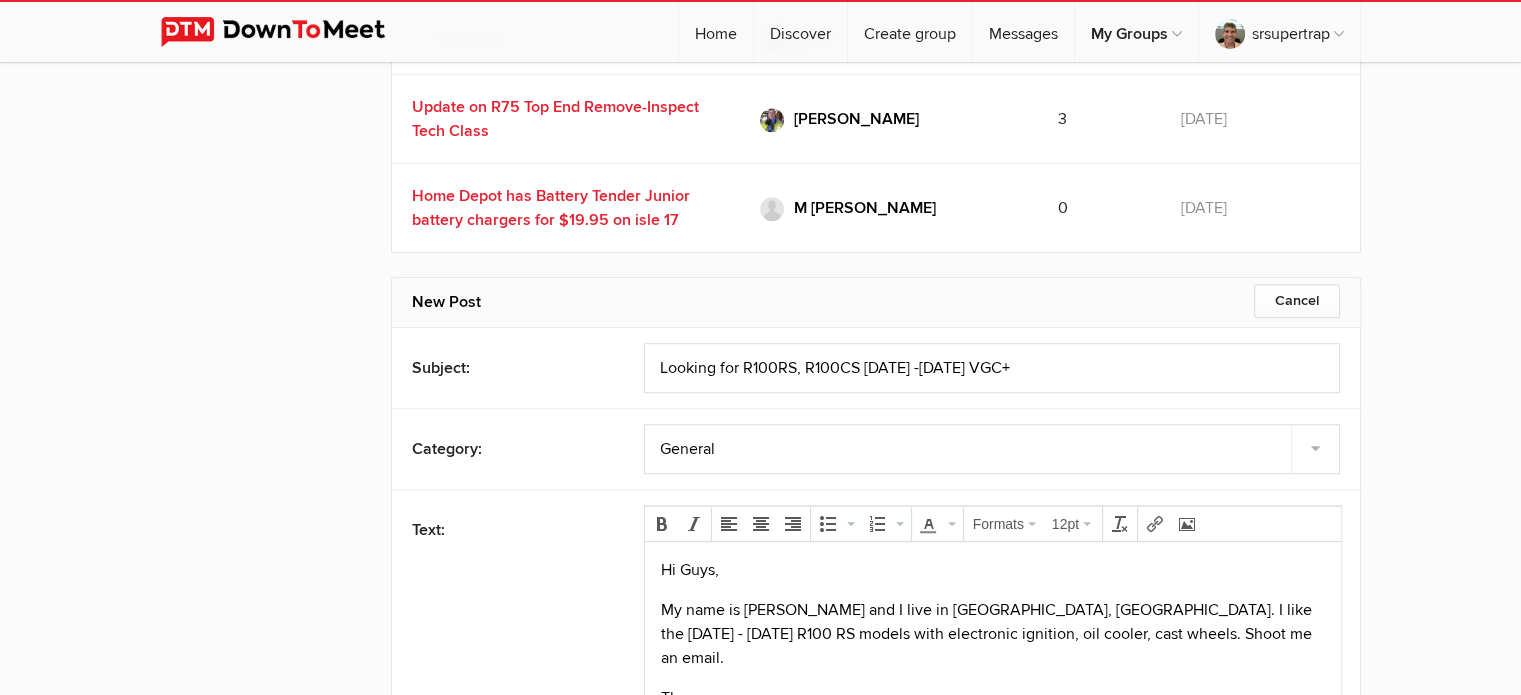 click on "My name is Steve and I live in Erie, CO. I like the 1982 - 1995 R100 RS models with electronic ignition, oil cooler, cast wheels. Shoot me an email." at bounding box center [992, 633] 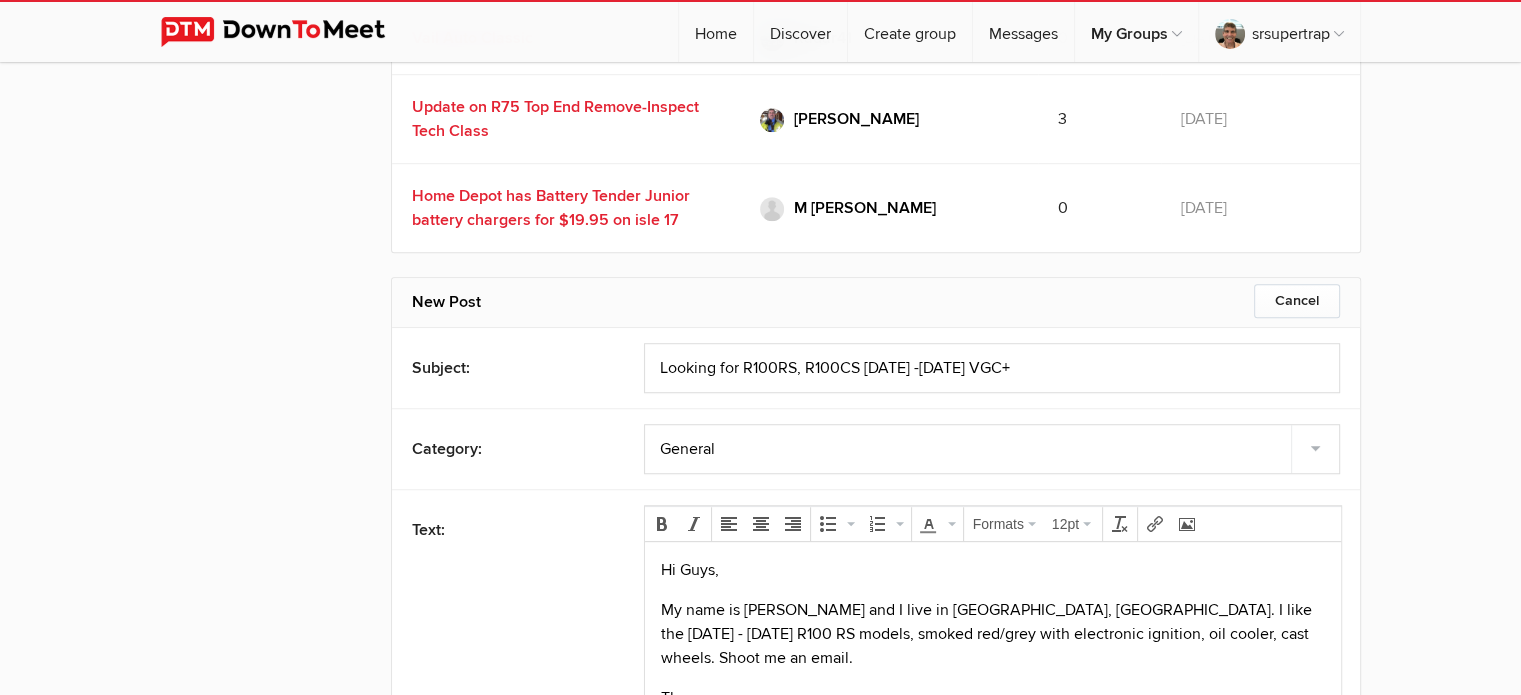 click on "My name is Steve and I live in Erie, CO. I like the 1982 - 1995 R100 RS models, smoked red/grey with electronic ignition, oil cooler, cast wheels. Shoot me an email." at bounding box center [992, 633] 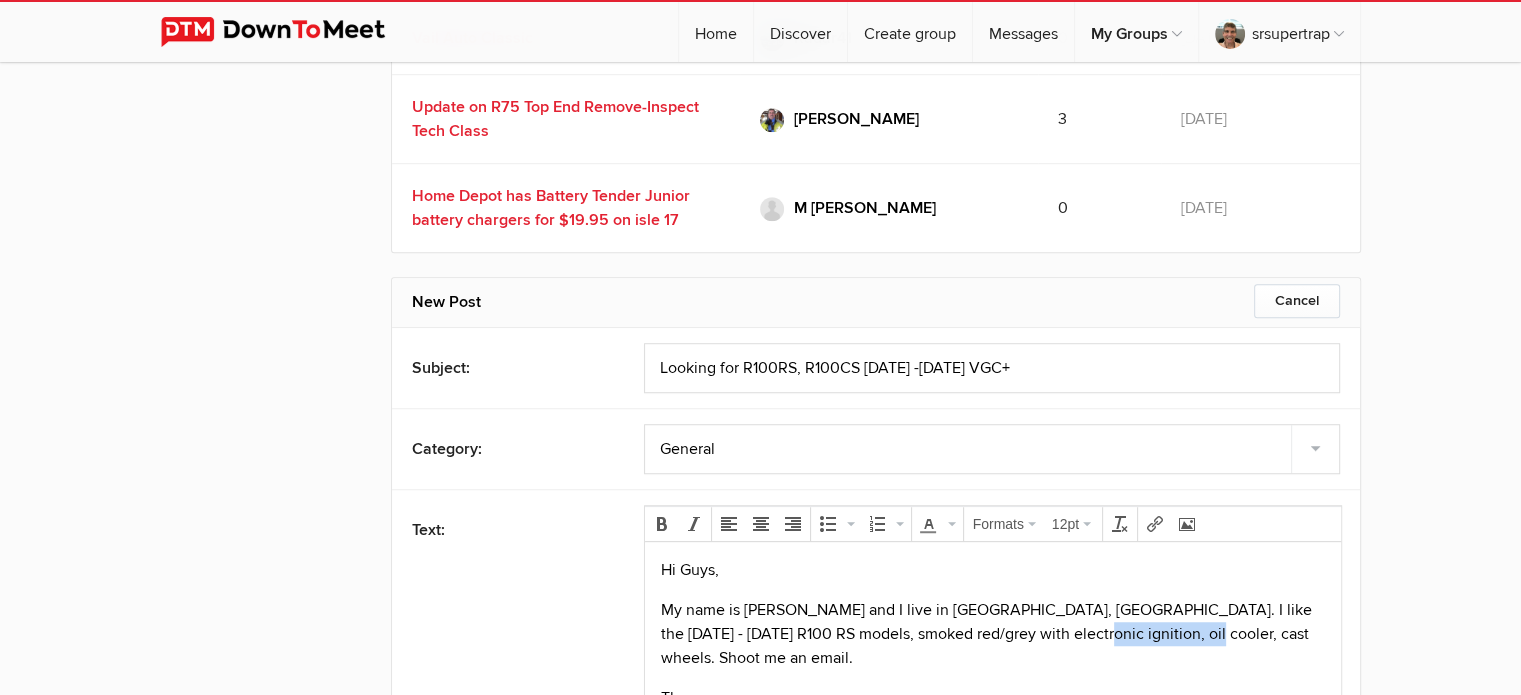 drag, startPoint x: 1053, startPoint y: 636, endPoint x: 1206, endPoint y: 625, distance: 153.39491 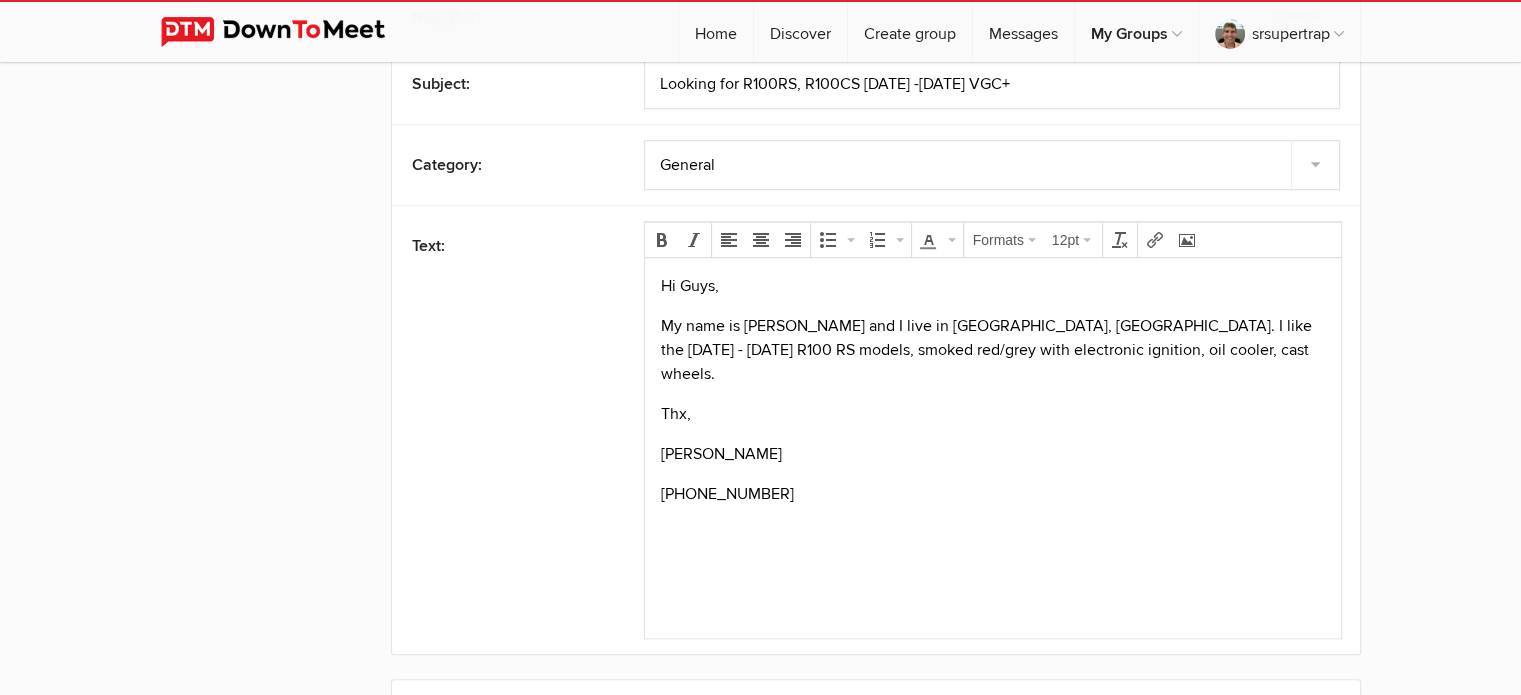 scroll, scrollTop: 16966, scrollLeft: 0, axis: vertical 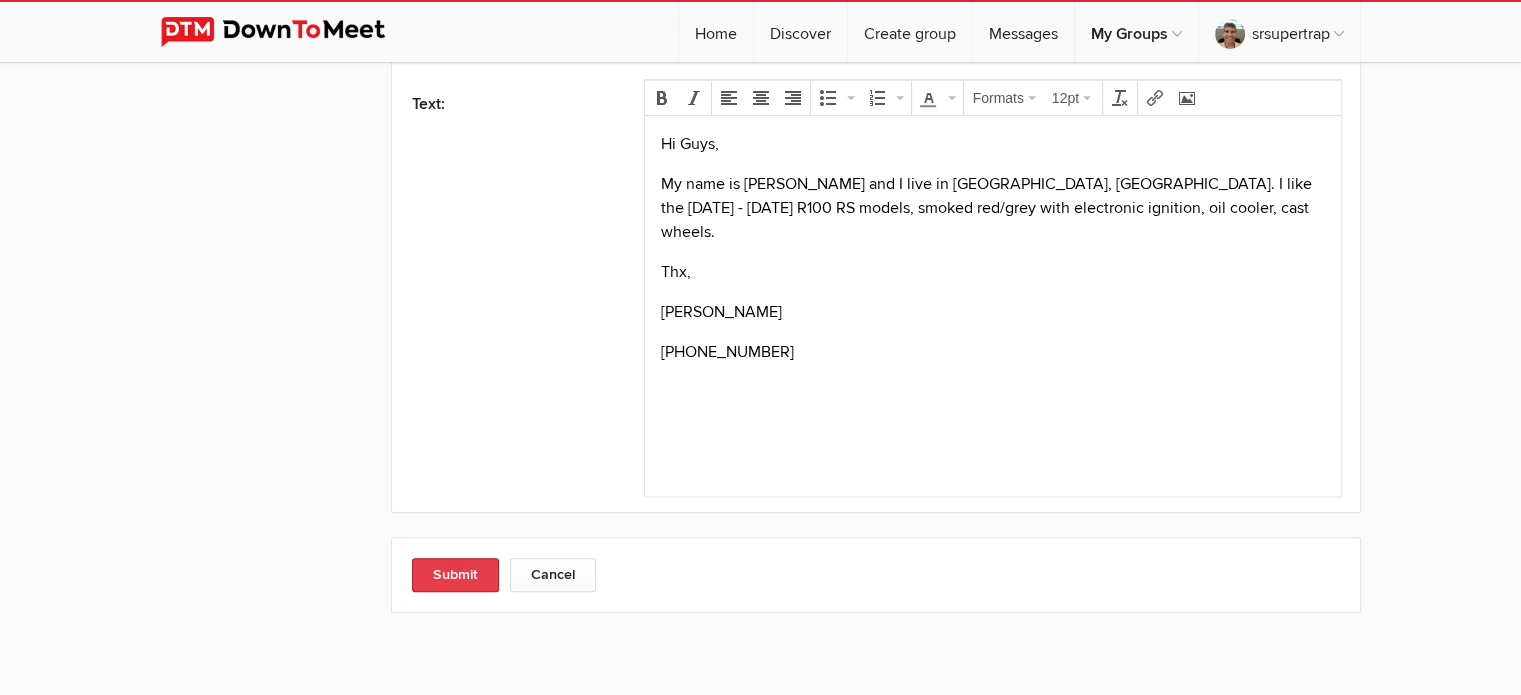 click on "Submit" 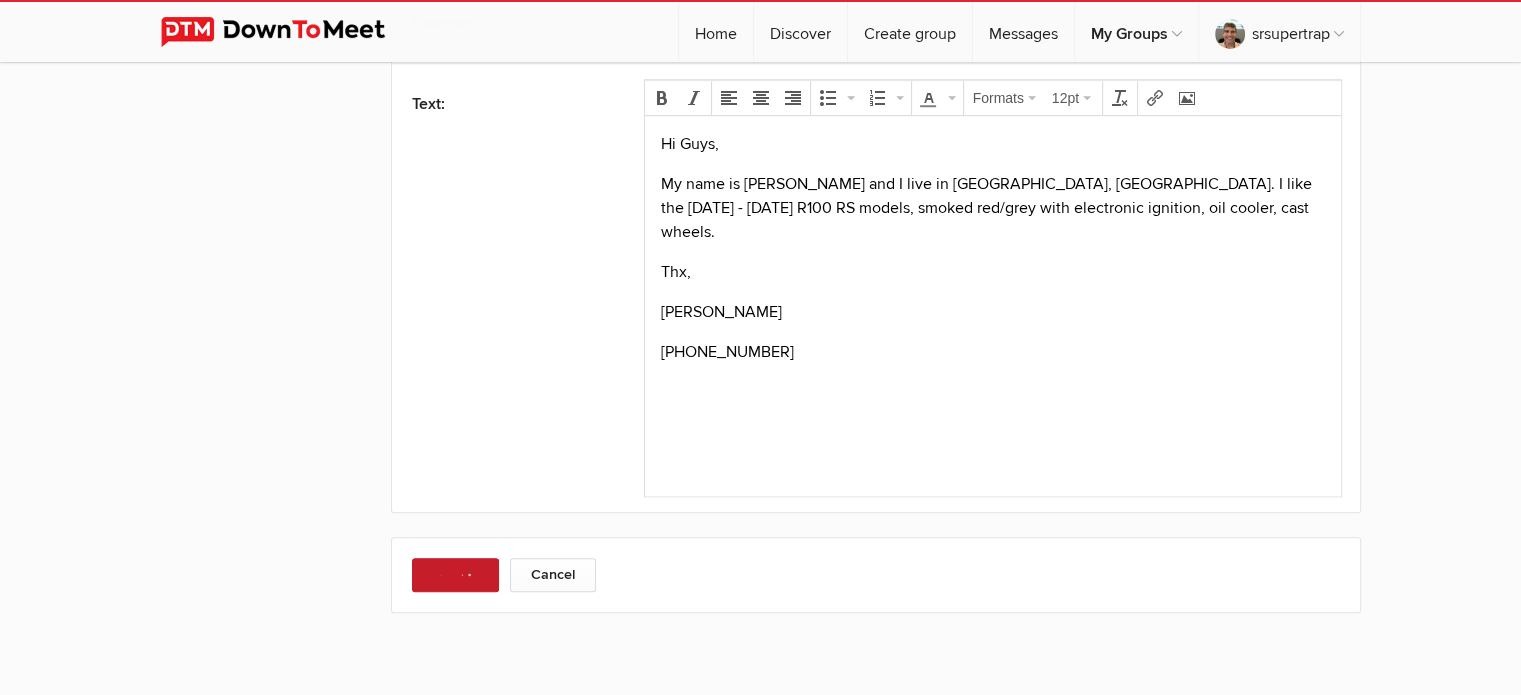 scroll, scrollTop: 1150, scrollLeft: 0, axis: vertical 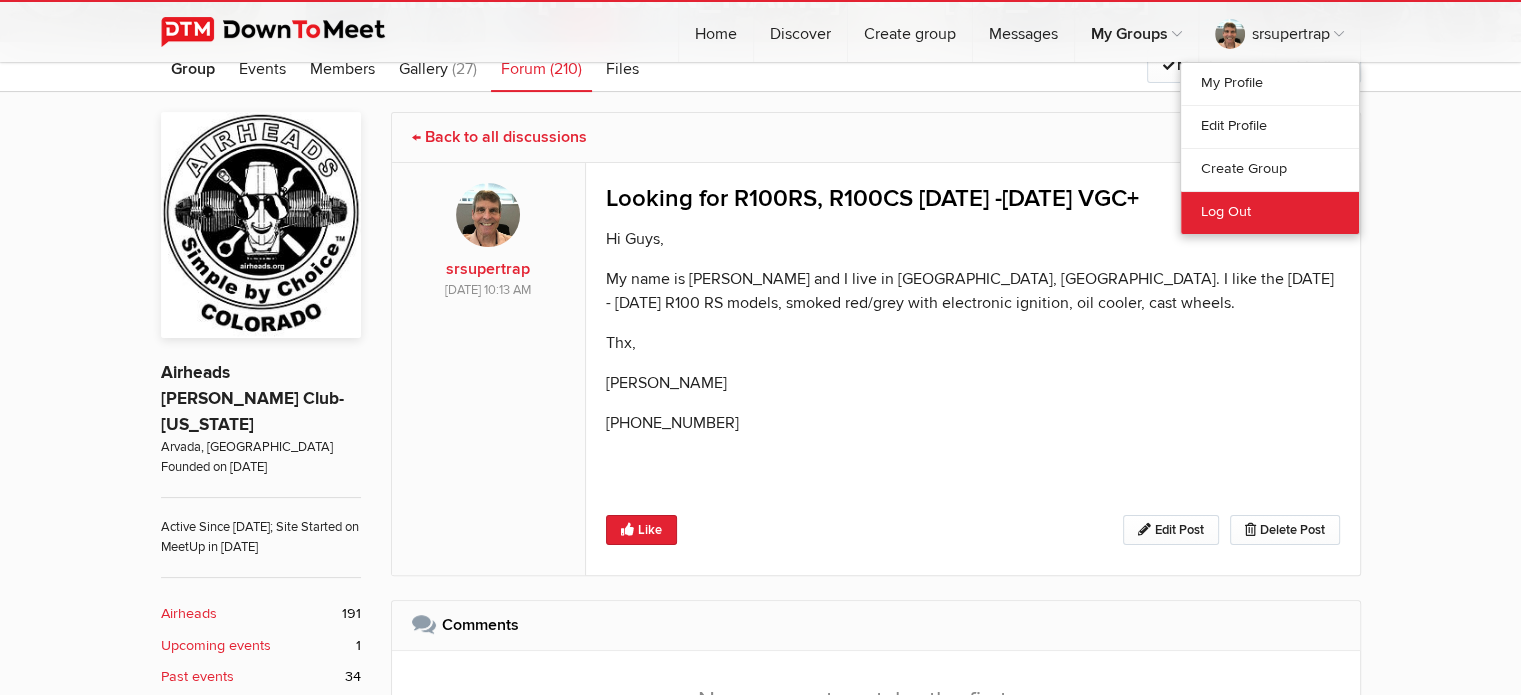 click on "Log Out" 